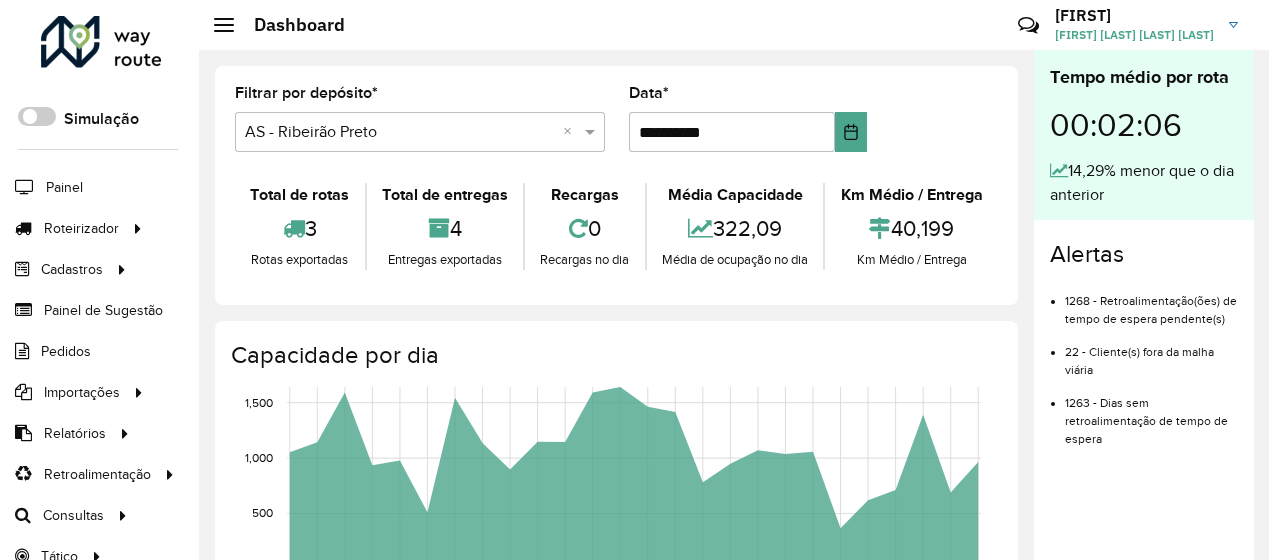 scroll, scrollTop: 0, scrollLeft: 0, axis: both 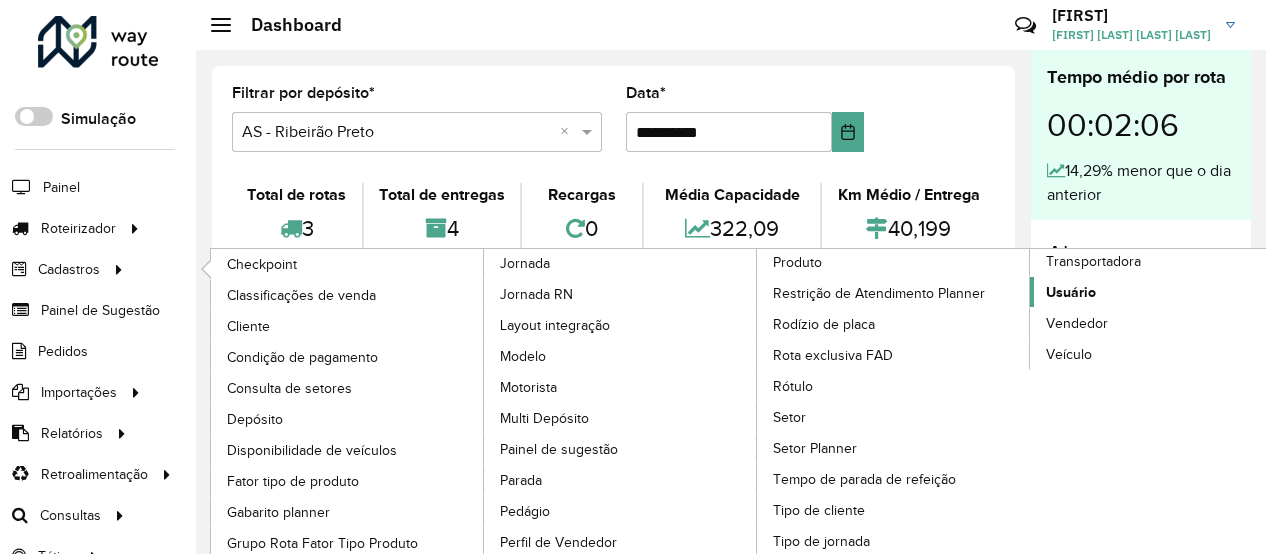 click on "Usuário" 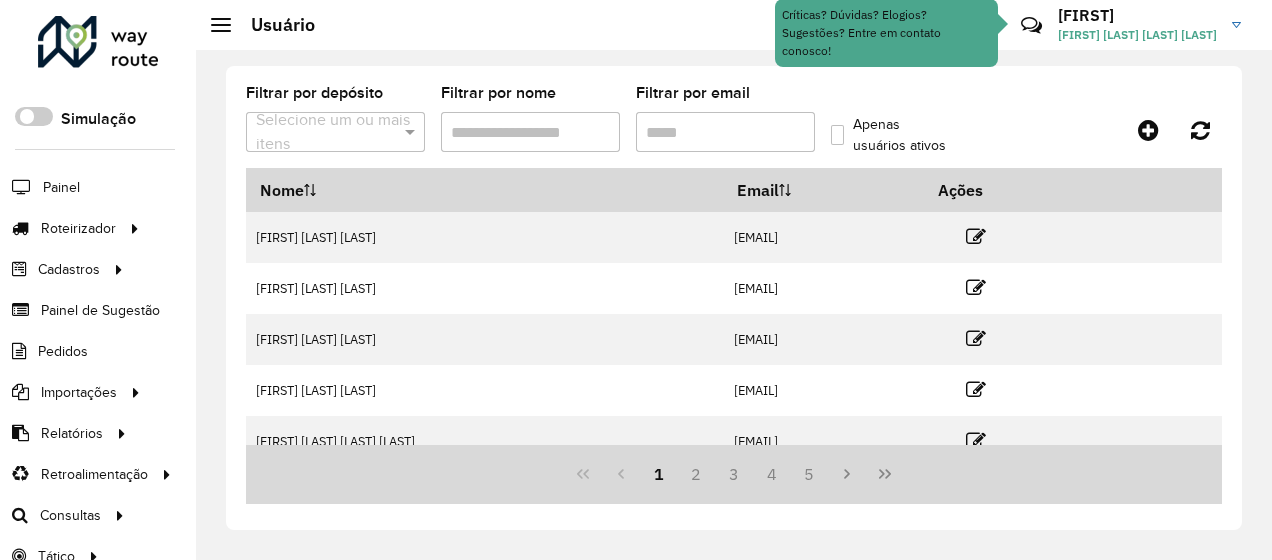 click on "Filtrar por email" at bounding box center (725, 132) 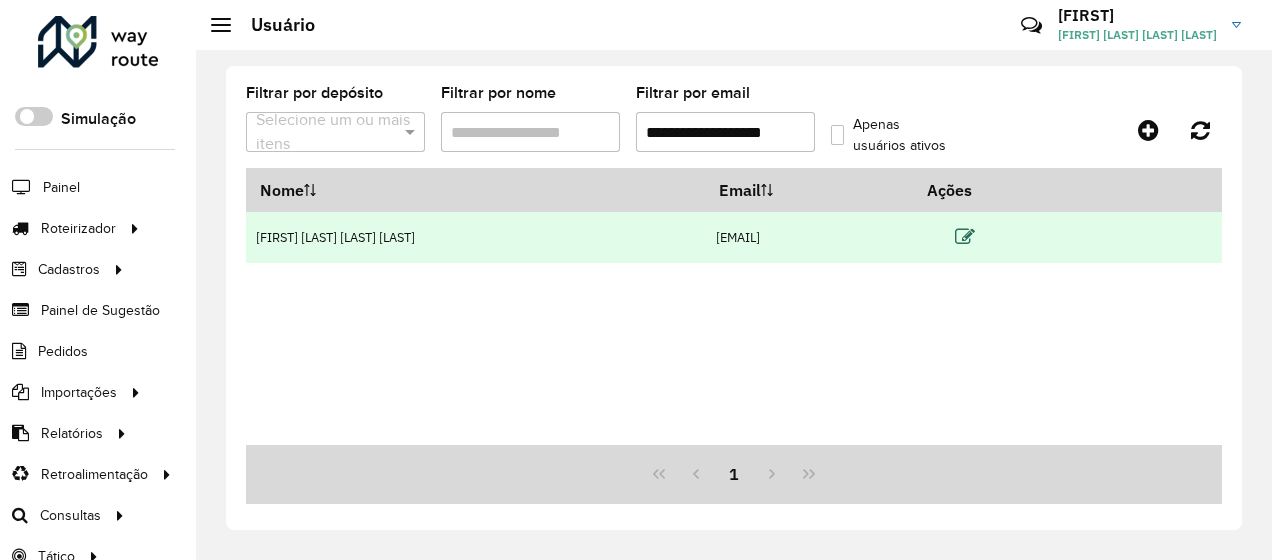 type on "**********" 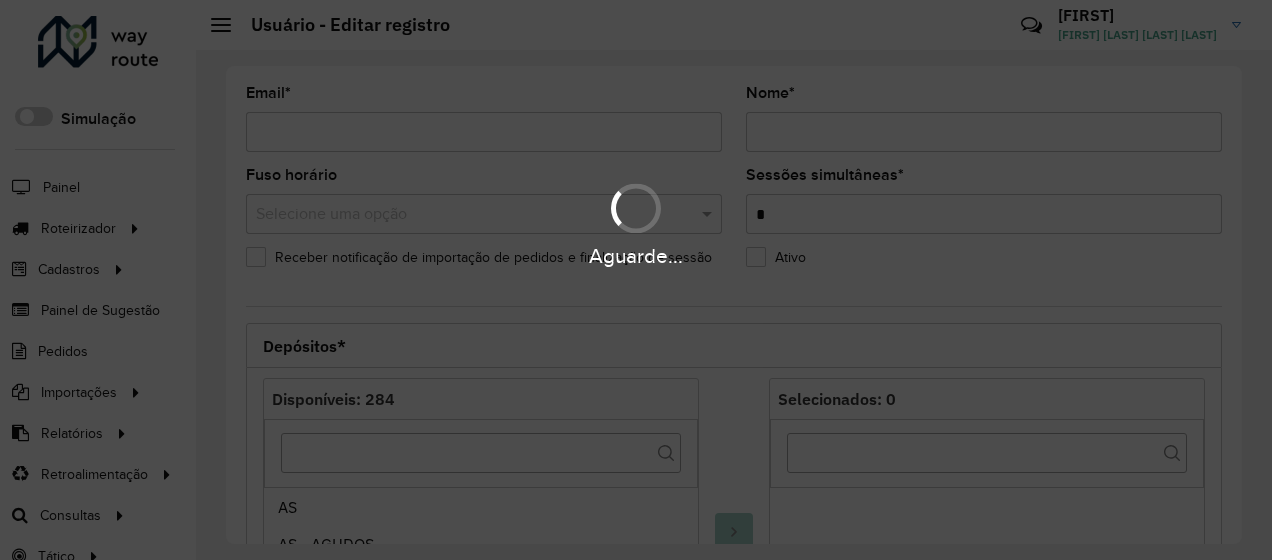 type on "**********" 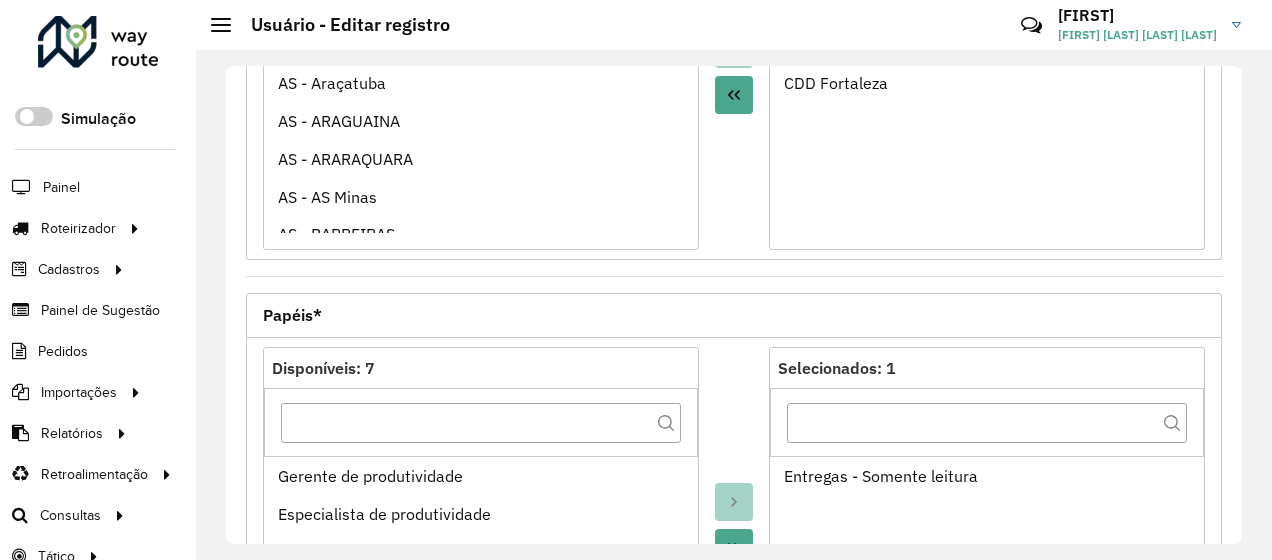 scroll, scrollTop: 756, scrollLeft: 0, axis: vertical 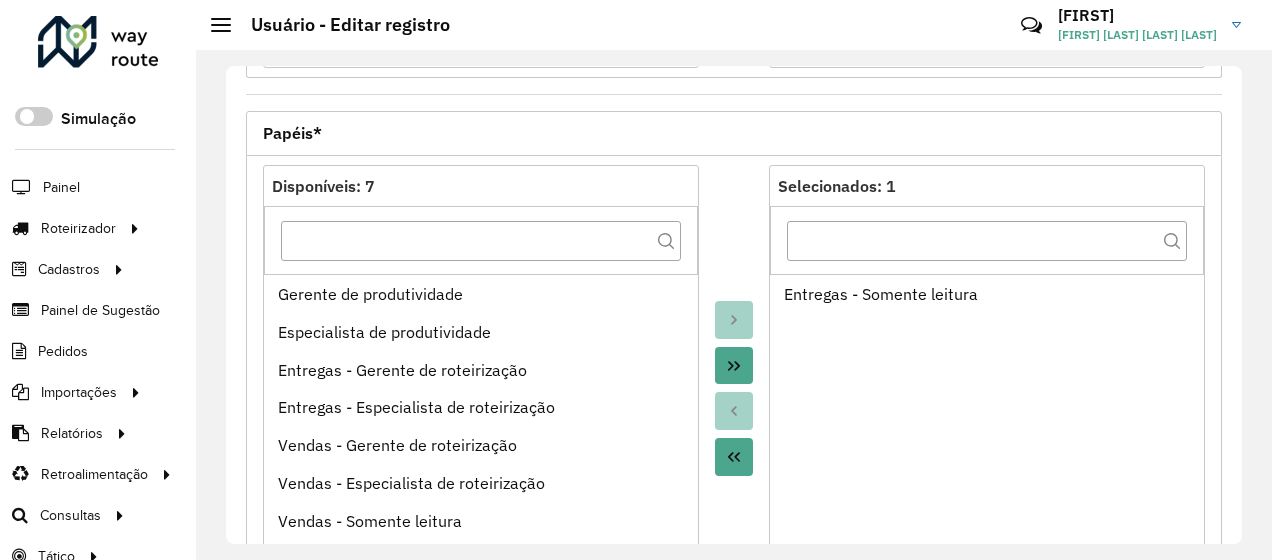 drag, startPoint x: 1235, startPoint y: 355, endPoint x: 1239, endPoint y: 285, distance: 70.11419 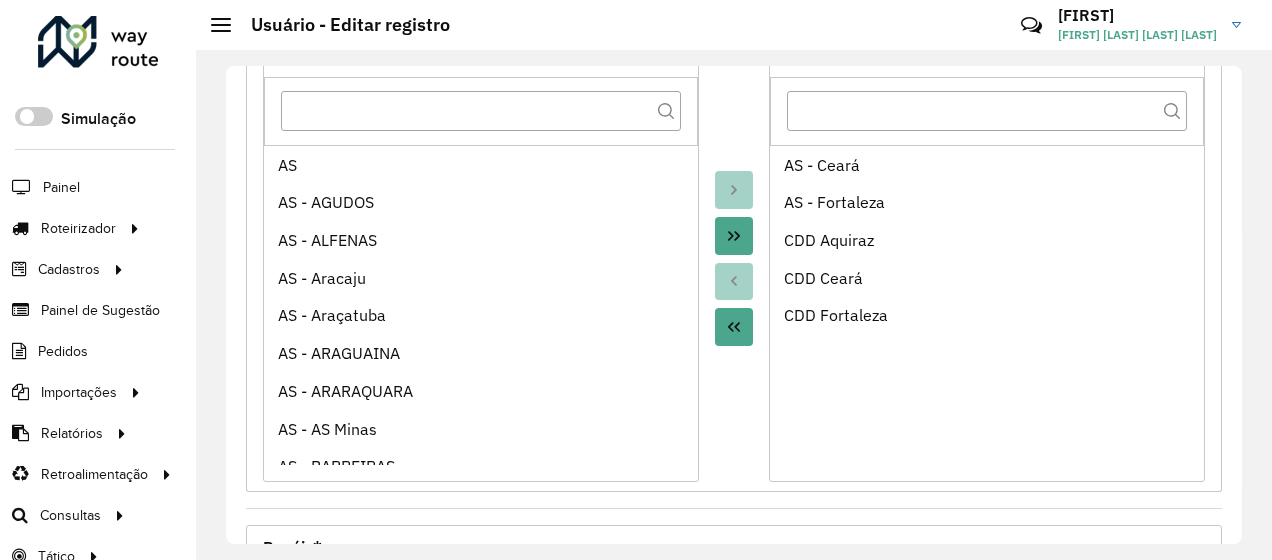 scroll, scrollTop: 297, scrollLeft: 0, axis: vertical 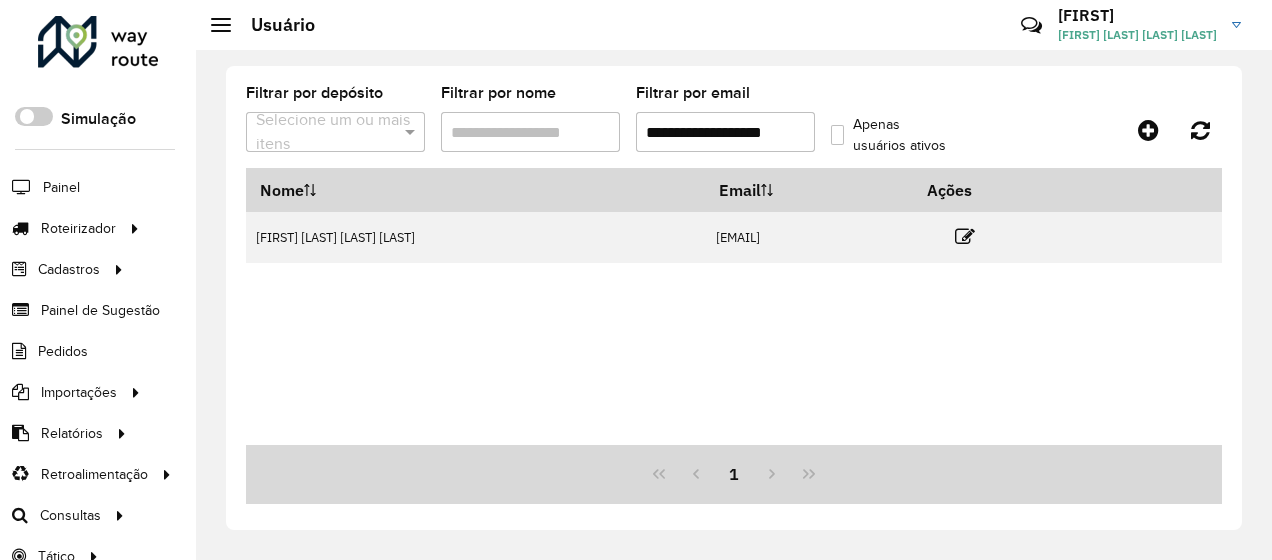 click on "**********" at bounding box center [725, 132] 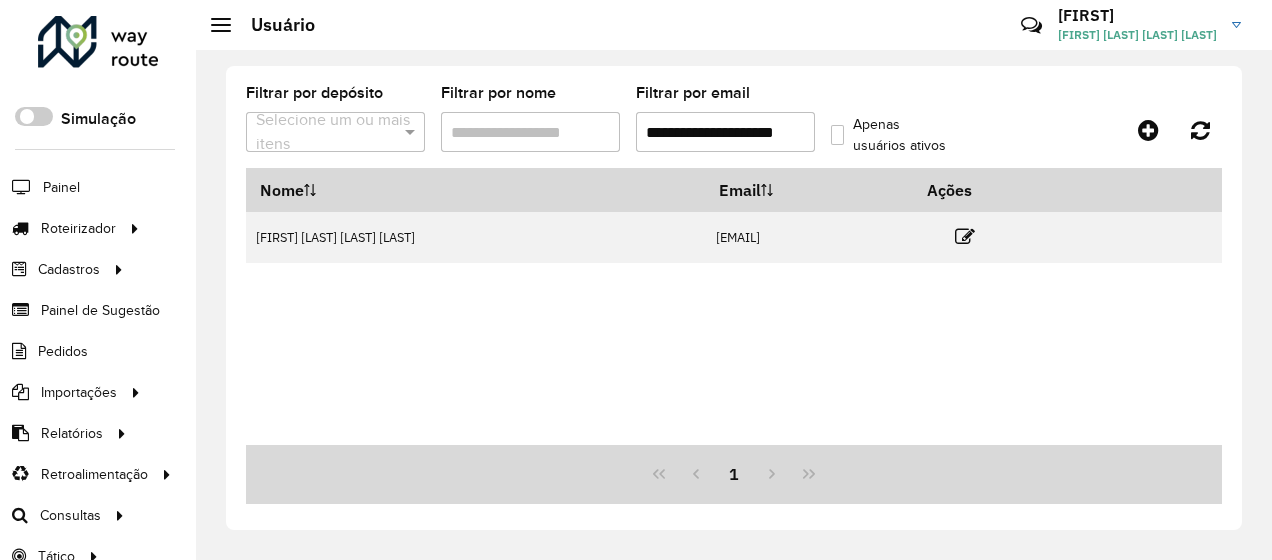 scroll, scrollTop: 0, scrollLeft: 27, axis: horizontal 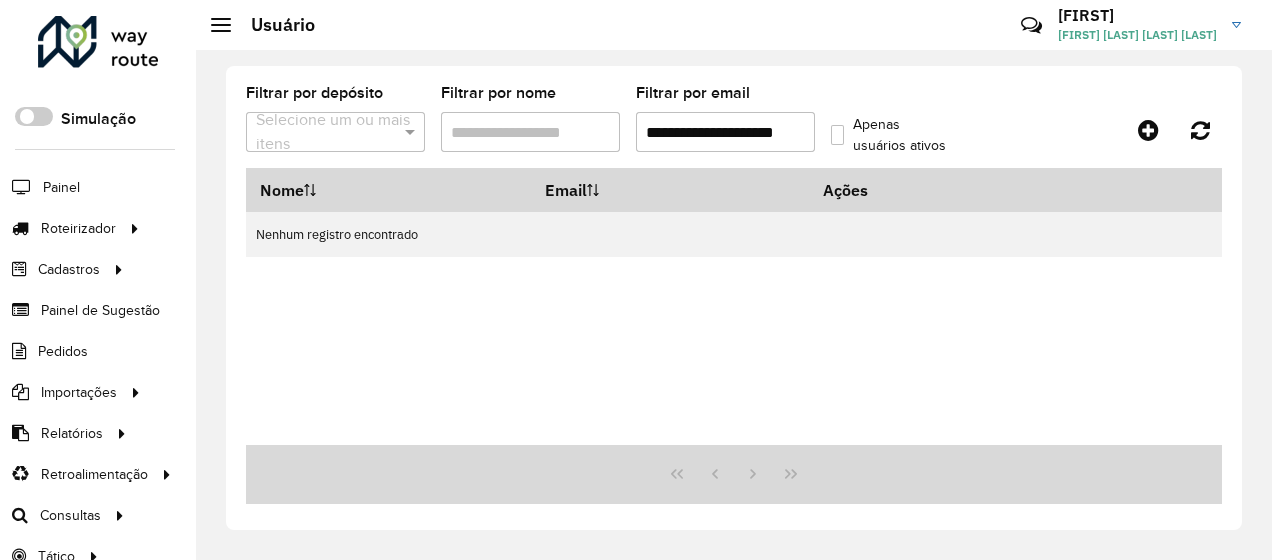 type on "**********" 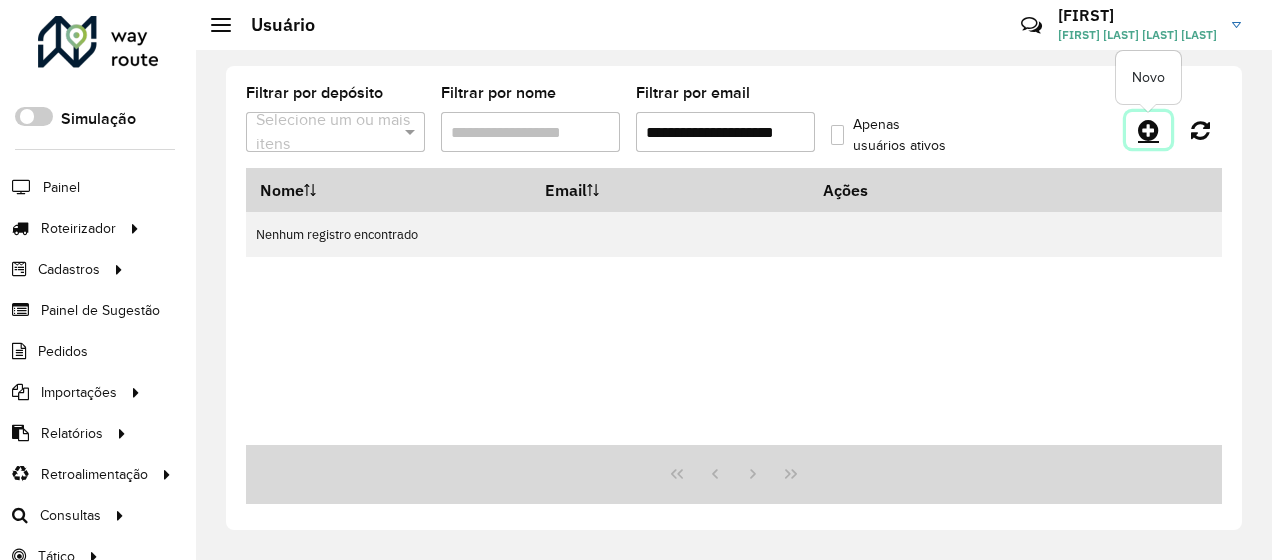 click 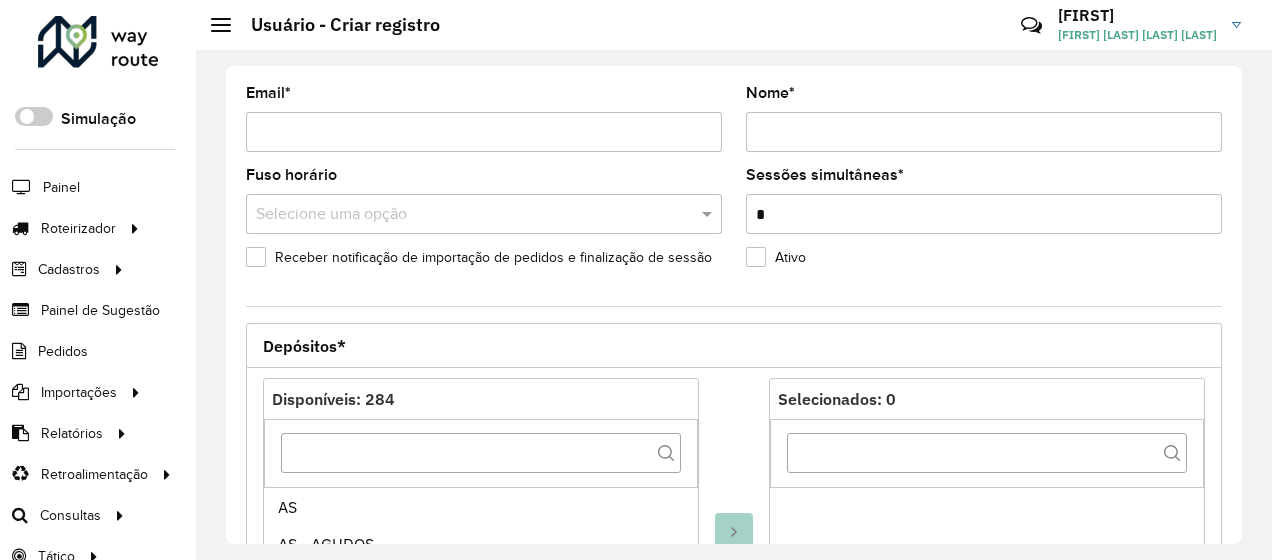 click on "Email  *" at bounding box center [484, 132] 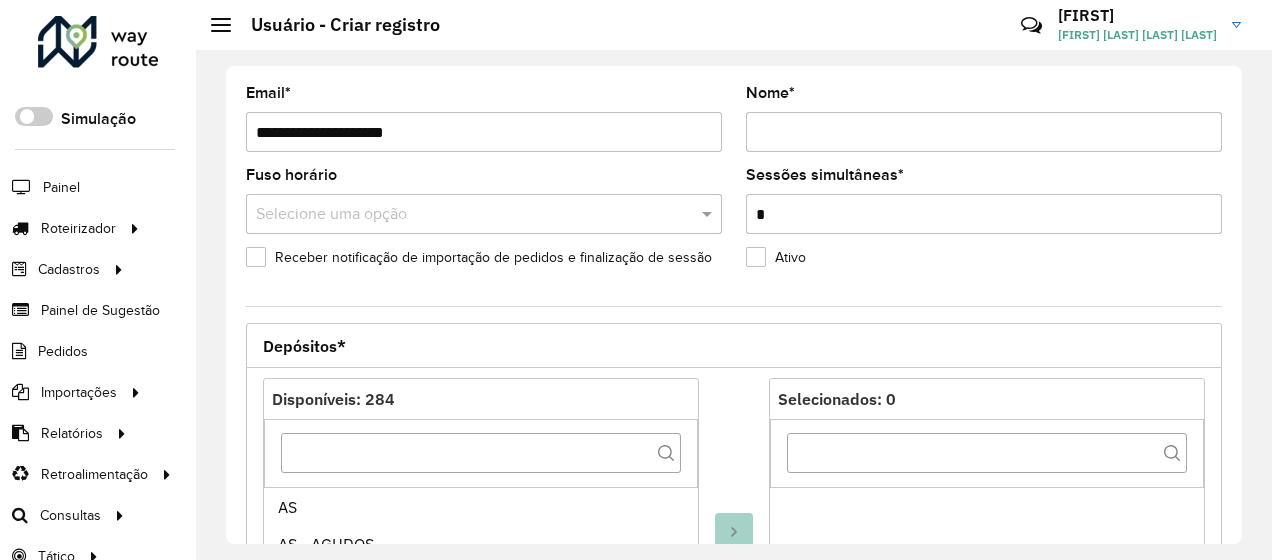 click on "Aguarde...  Pop-up bloqueado!  Seu navegador bloqueou automáticamente a abertura de uma nova janela.   Acesse as configurações e adicione o endereço do sistema a lista de permissão.   Fechar  Roteirizador AmbevTech Simulação Painel Roteirizador Entregas Vendas Cadastros Checkpoint Classificações de venda Cliente Condição de pagamento Consulta de setores Depósito Disponibilidade de veículos Fator tipo de produto Gabarito planner Grupo Rota Fator Tipo Produto Grupo de Depósito Grupo de rotas exclusiva Grupo de setores Jornada Jornada RN Layout integração Modelo Motorista Multi Depósito Painel de sugestão Parada Pedágio Perfil de Vendedor Ponto de apoio Ponto de apoio FAD Prioridade pedido Produto Restrição de Atendimento Planner Rodízio de placa Rota exclusiva FAD Rótulo Setor Setor Planner Tempo de parada de refeição Tipo de cliente Tipo de jornada Tipo de produto Tipo de veículo Tipo de veículo RN Transportadora Usuário Vendedor Veículo Painel de Sugestão Pedidos Importações *" at bounding box center (636, 280) 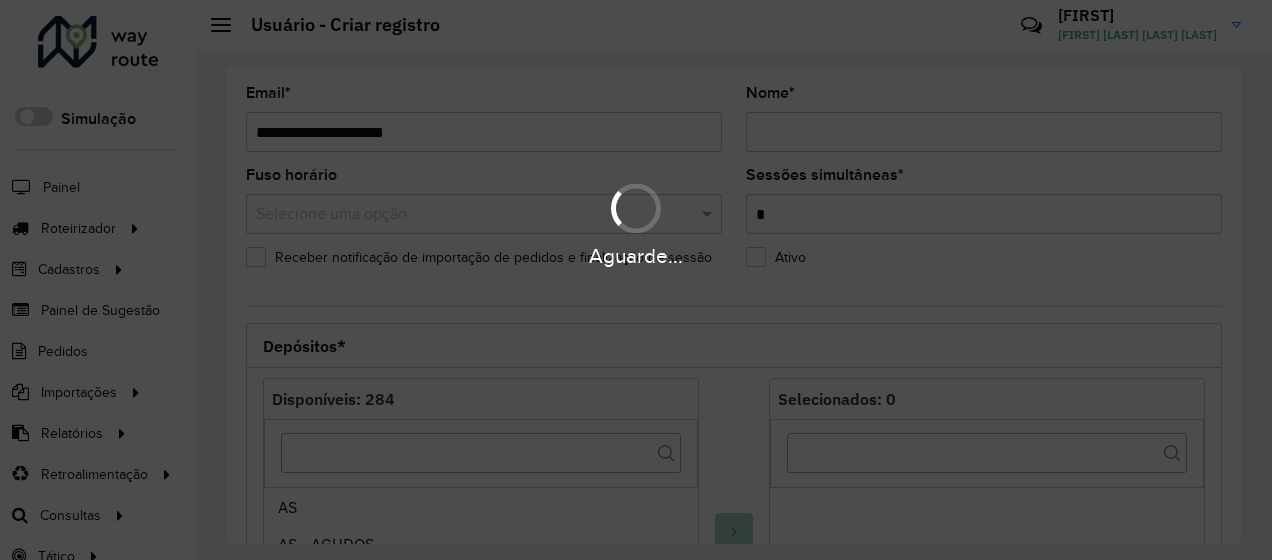 type on "**********" 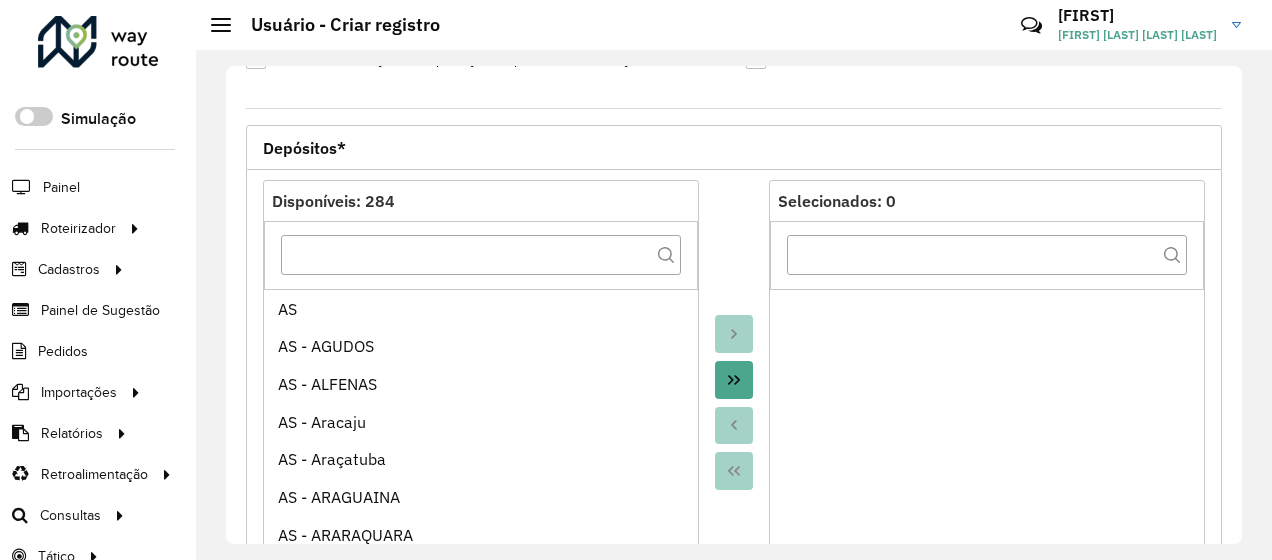 scroll, scrollTop: 264, scrollLeft: 0, axis: vertical 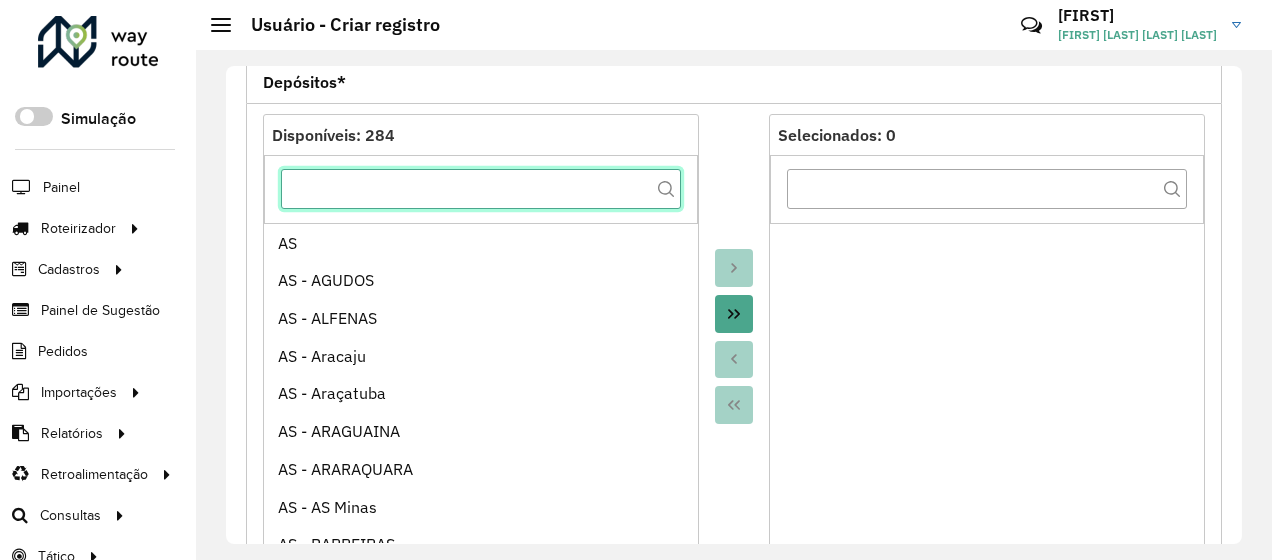 click at bounding box center [481, 189] 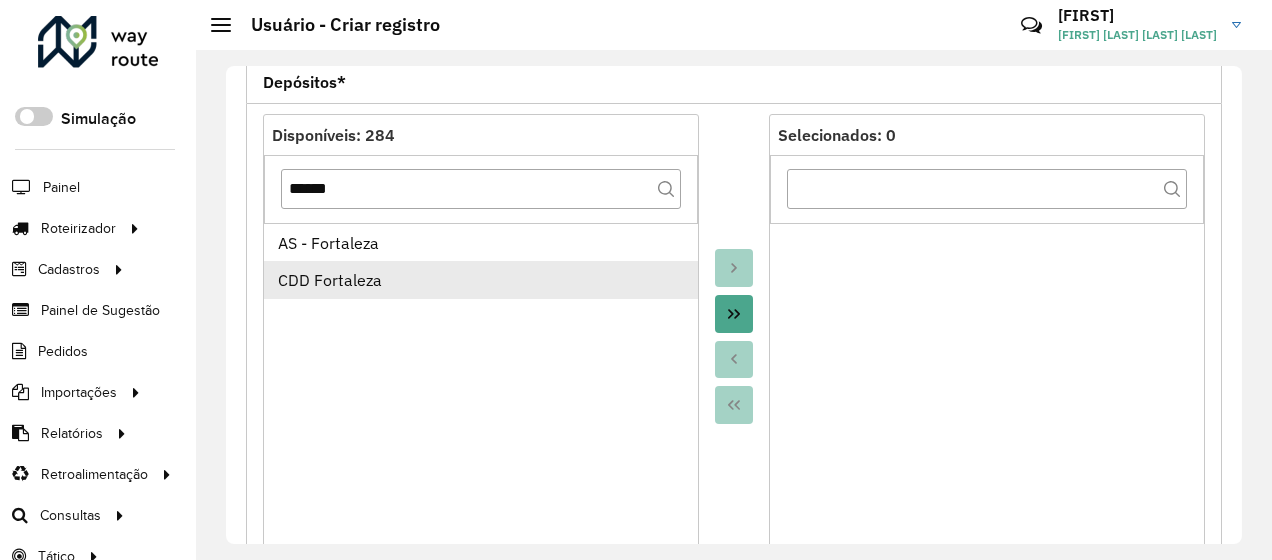click on "CDD Fortaleza" at bounding box center [481, 280] 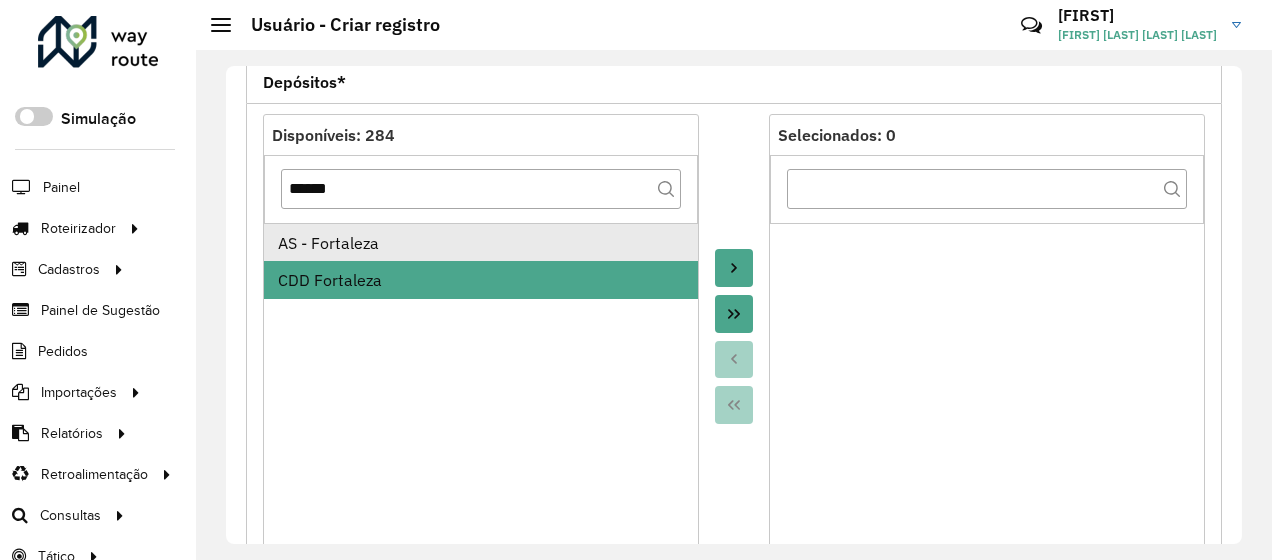 click on "AS - Fortaleza" at bounding box center (481, 243) 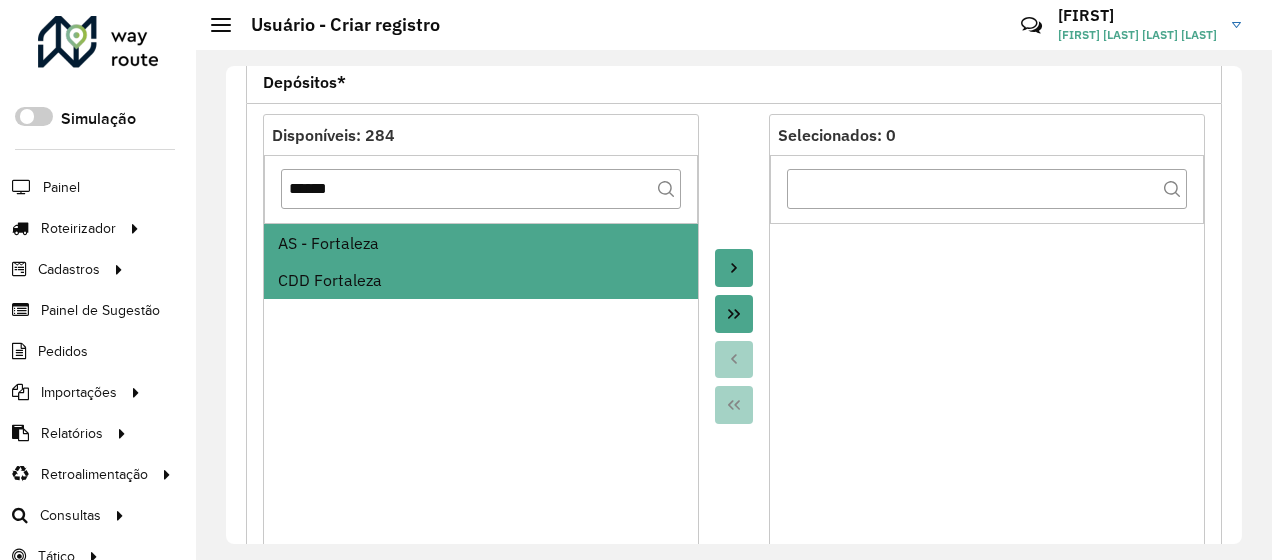 click on "AS - Fortaleza" at bounding box center [481, 243] 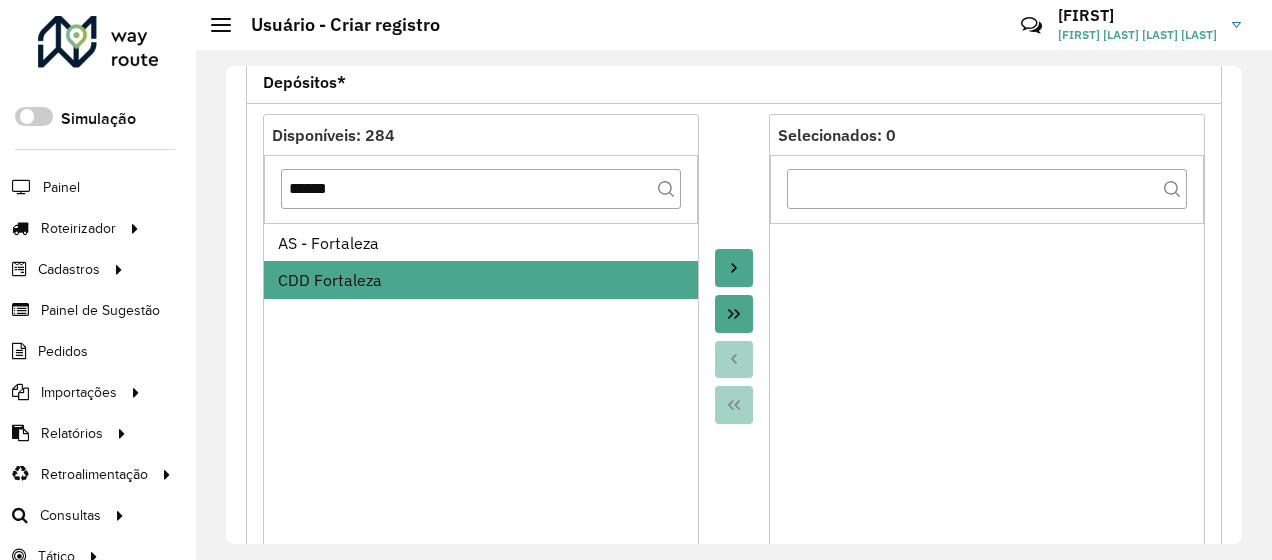 click 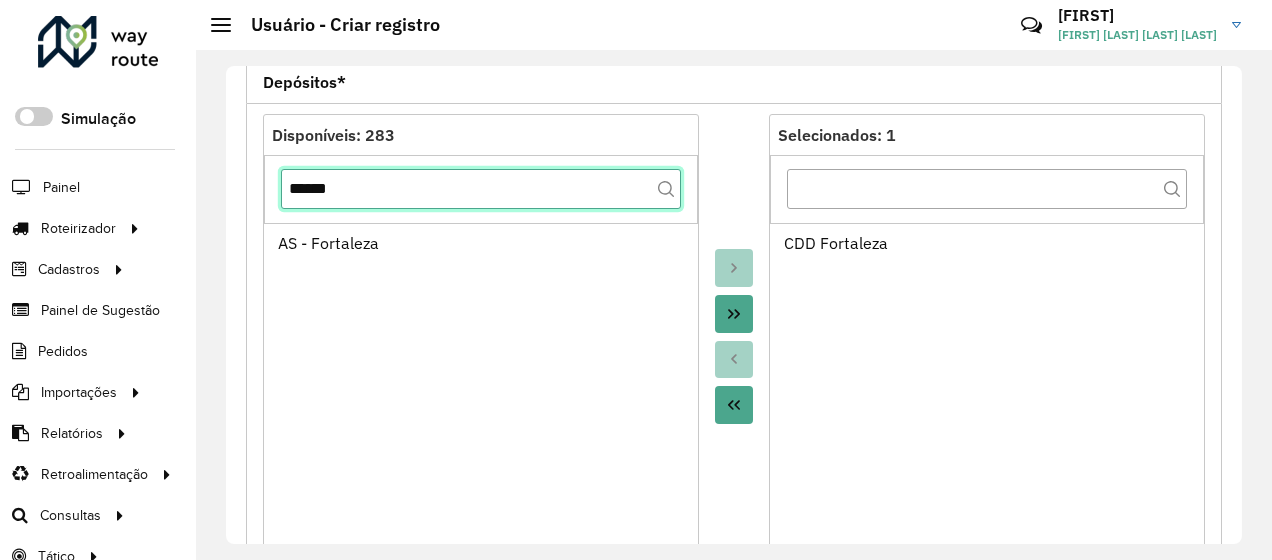 click on "******" at bounding box center [481, 189] 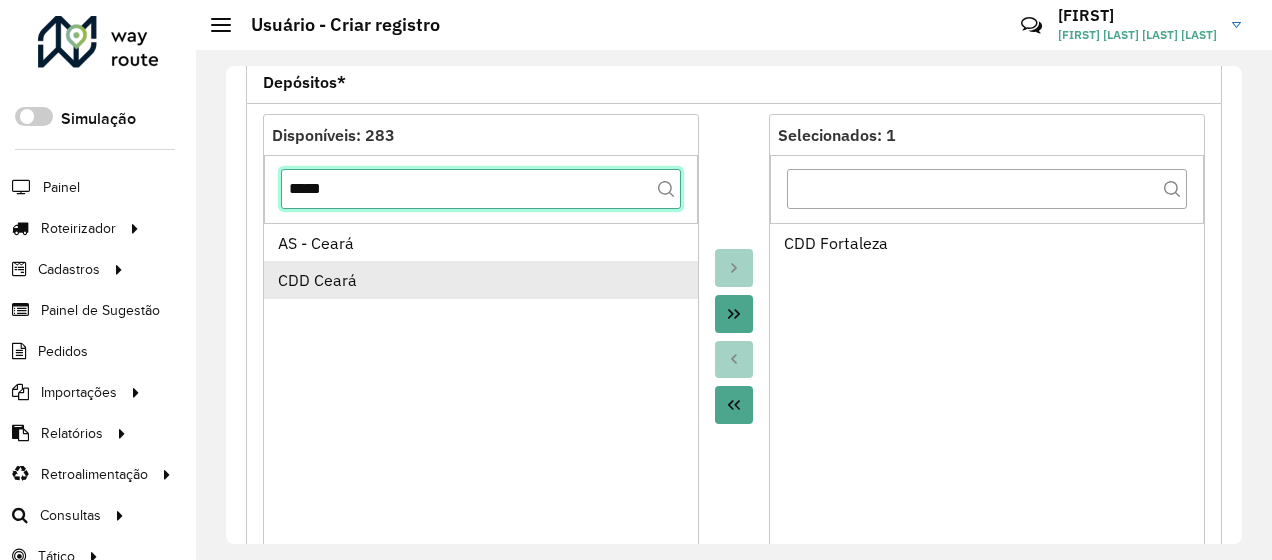 type on "*****" 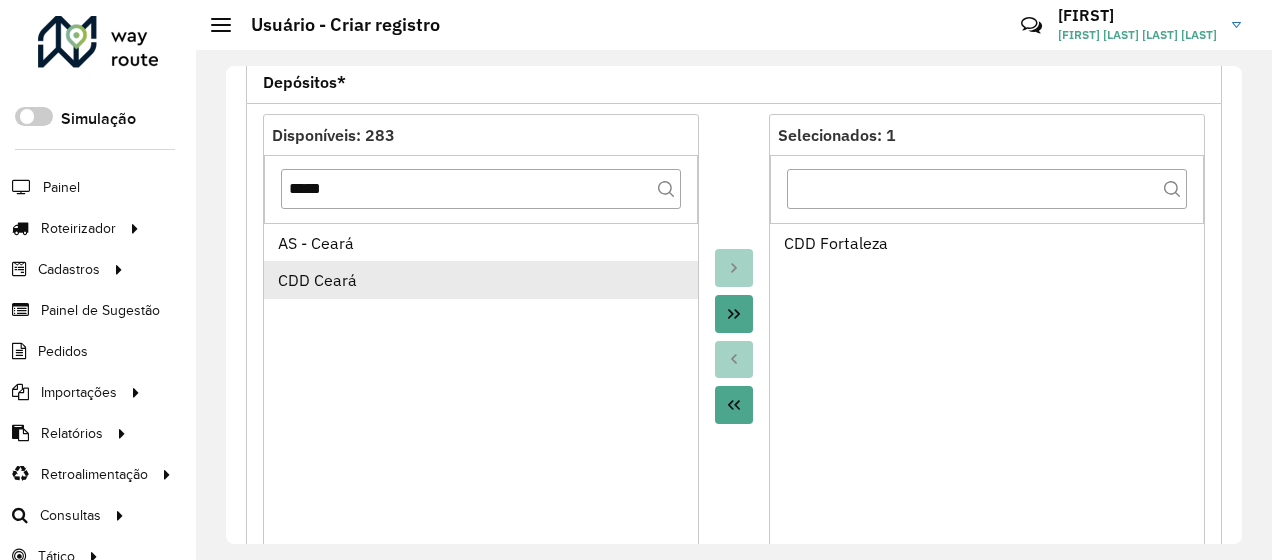 click on "CDD Ceará" at bounding box center [481, 280] 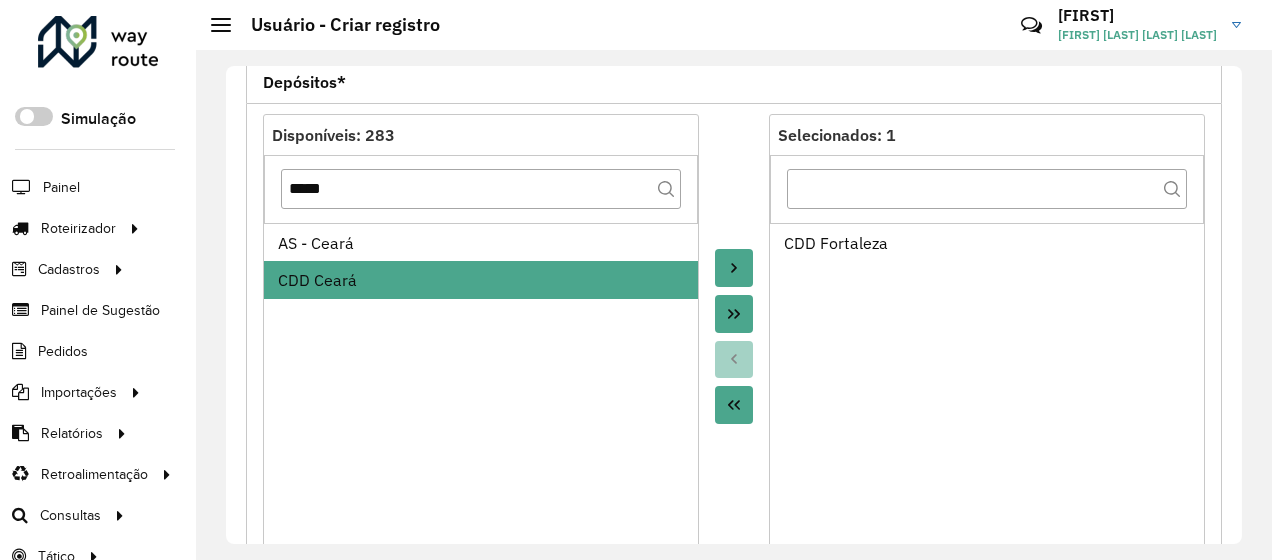 click at bounding box center [734, 337] 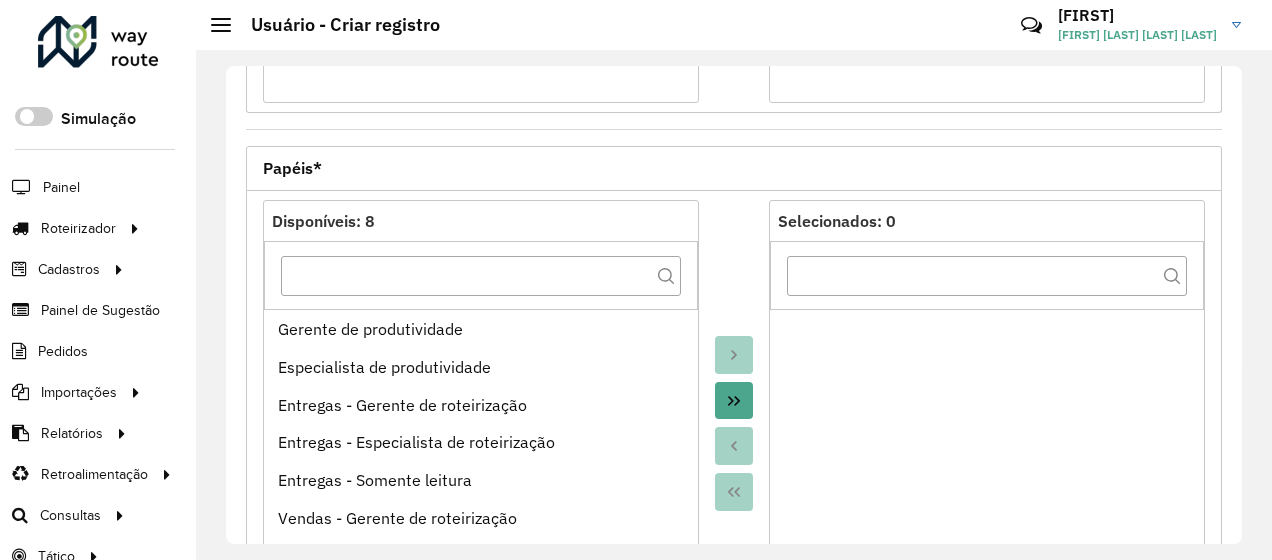 scroll, scrollTop: 750, scrollLeft: 0, axis: vertical 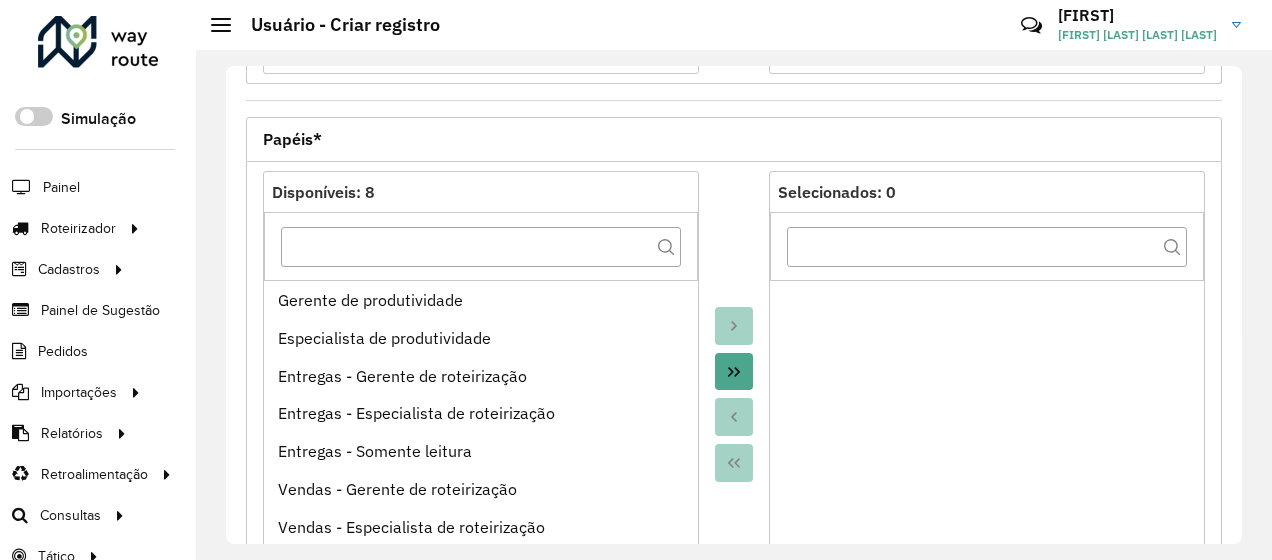click at bounding box center [481, 246] 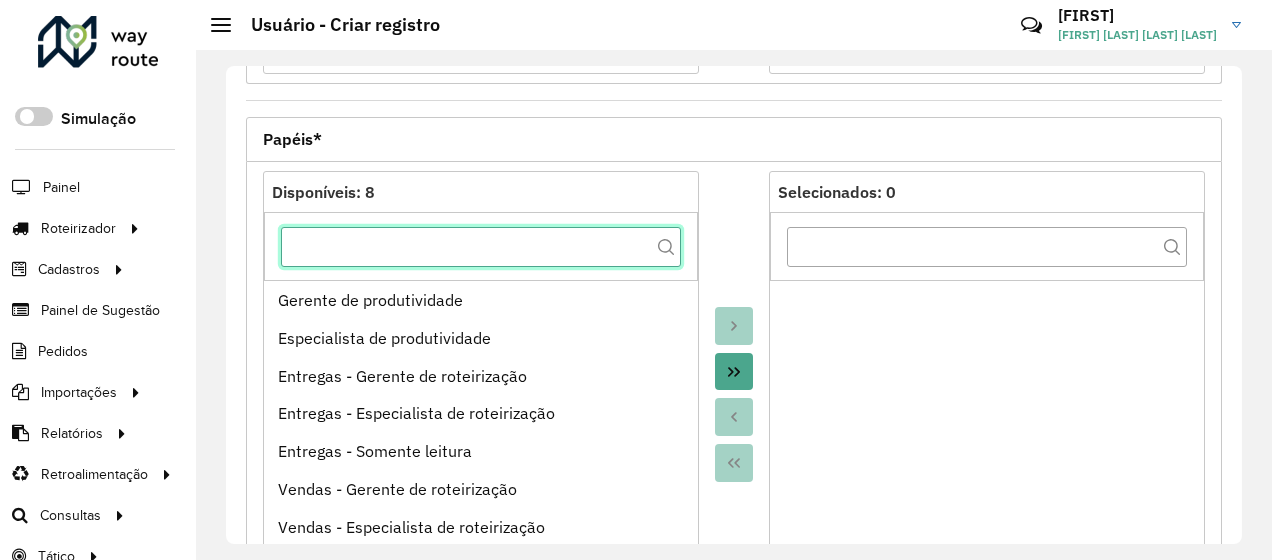 click at bounding box center [481, 247] 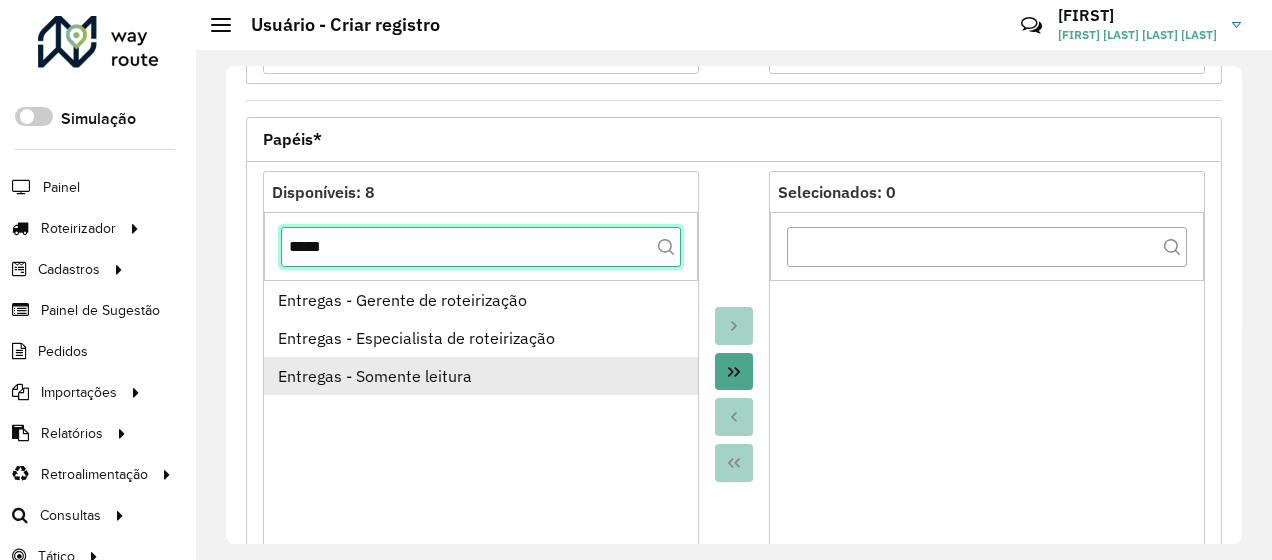 type on "*****" 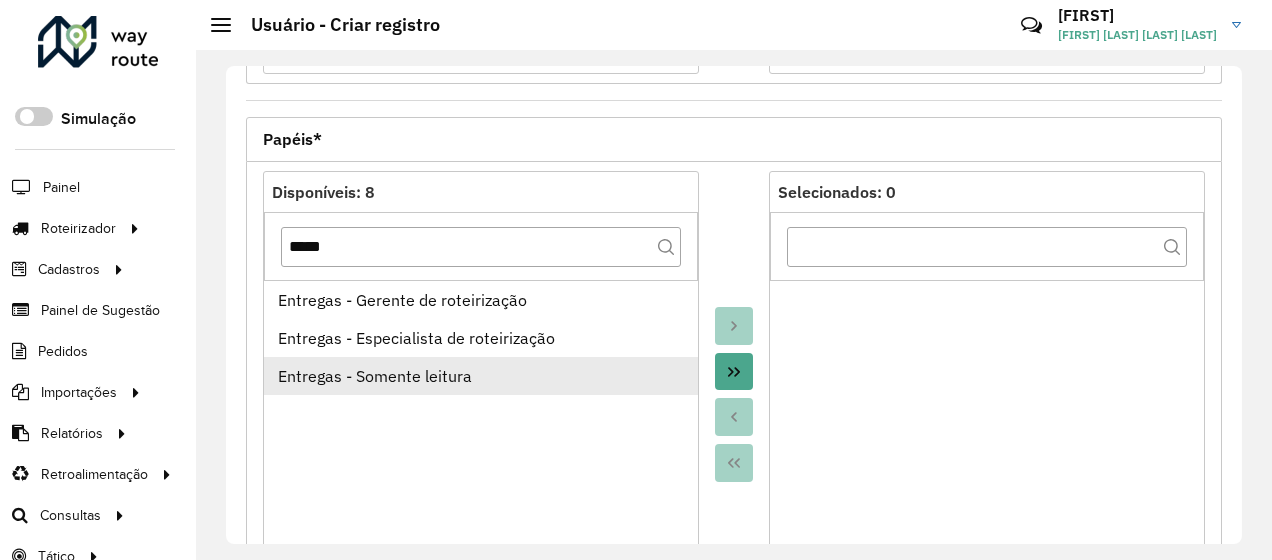 click on "Entregas - Somente leitura" at bounding box center [481, 376] 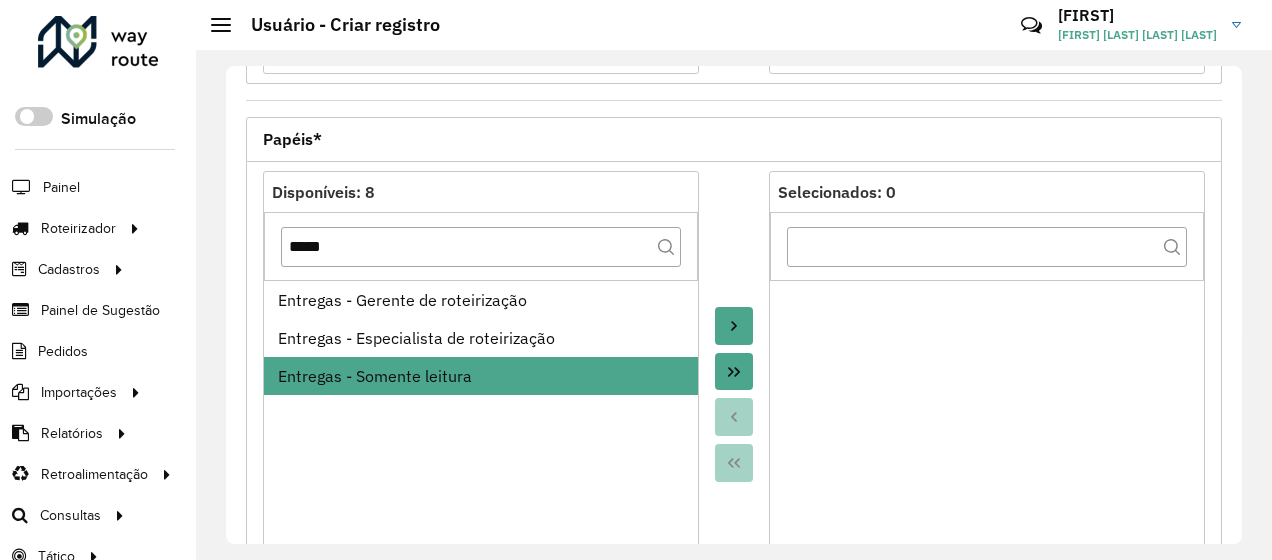 click 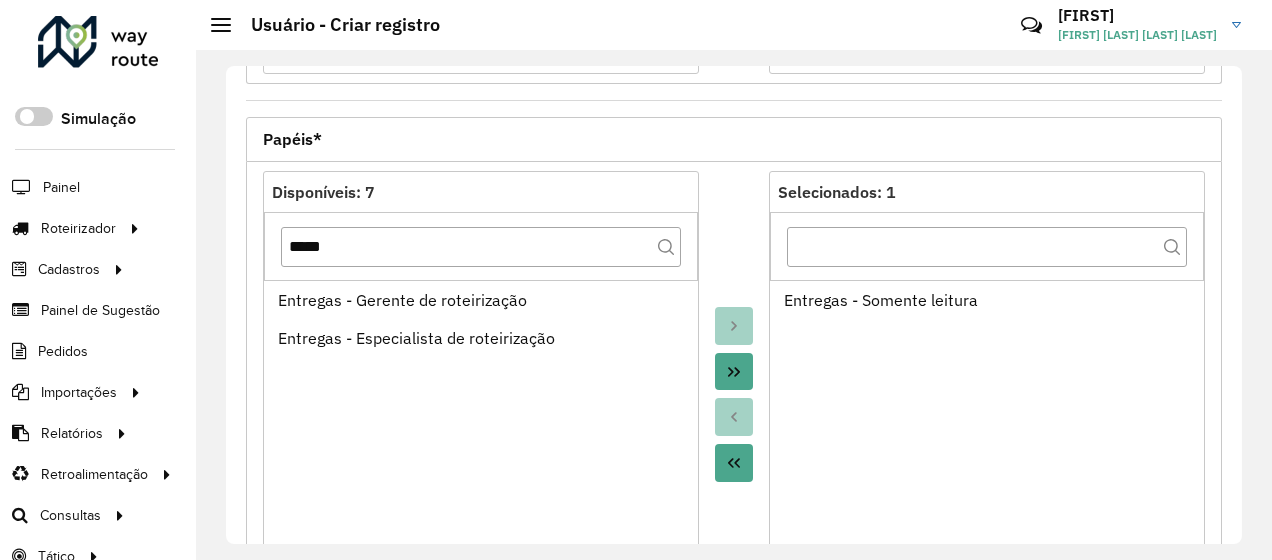 scroll, scrollTop: 916, scrollLeft: 0, axis: vertical 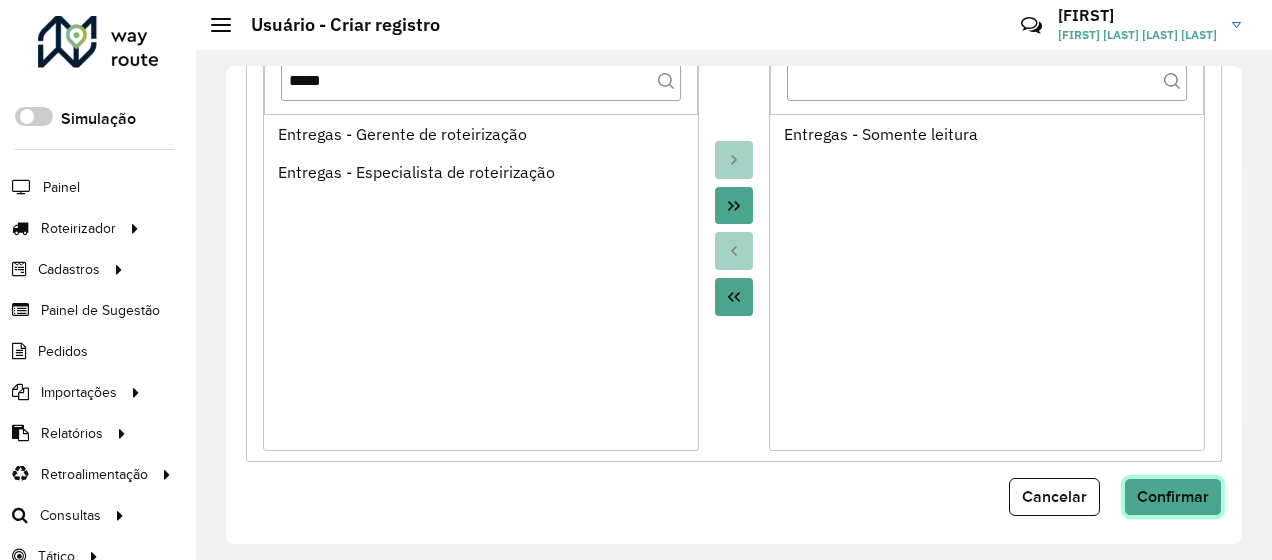 click on "Confirmar" 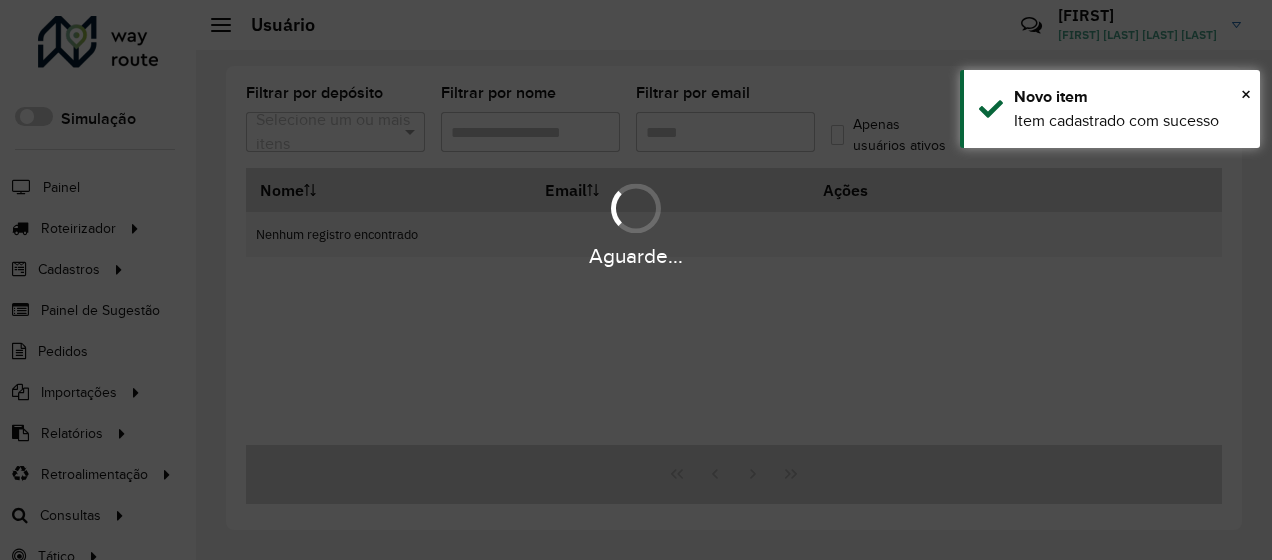 type on "**********" 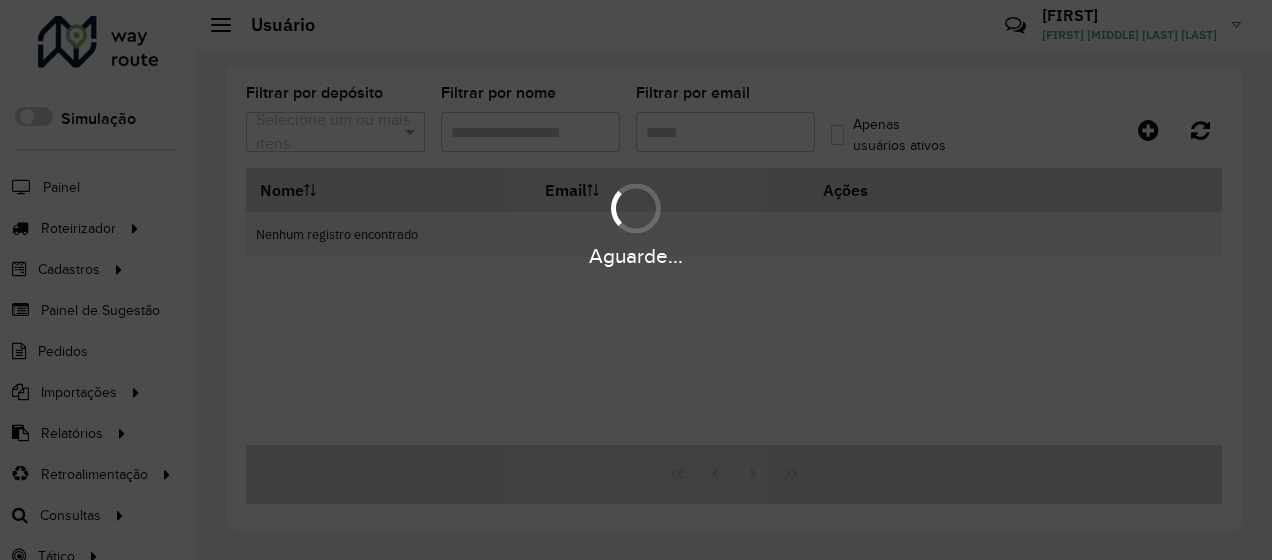 scroll, scrollTop: 0, scrollLeft: 0, axis: both 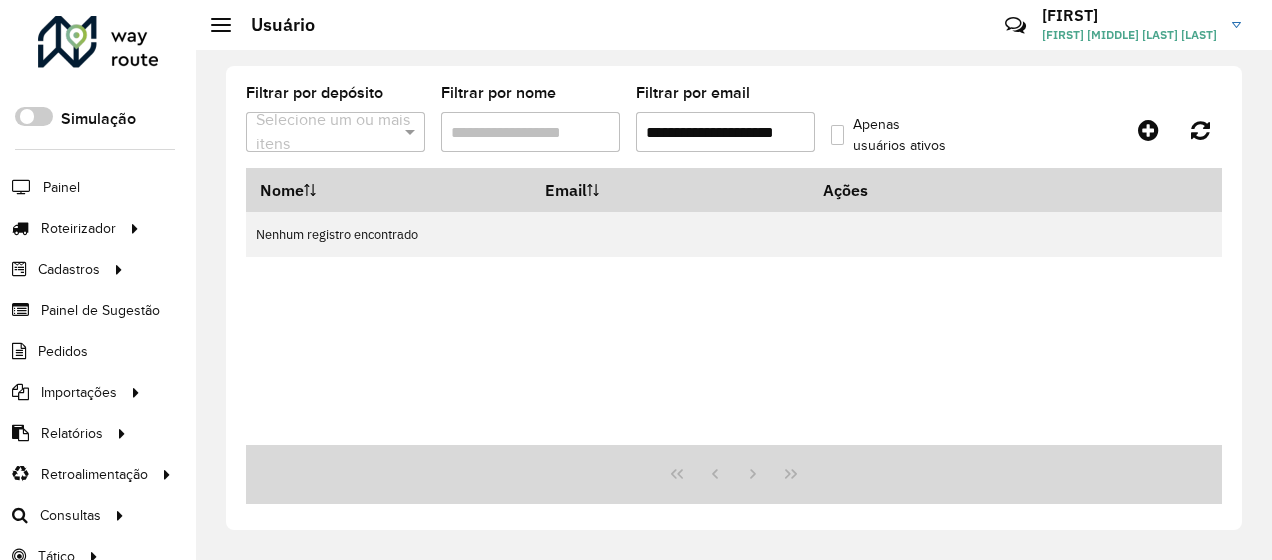 click on "Apenas usuários ativos" 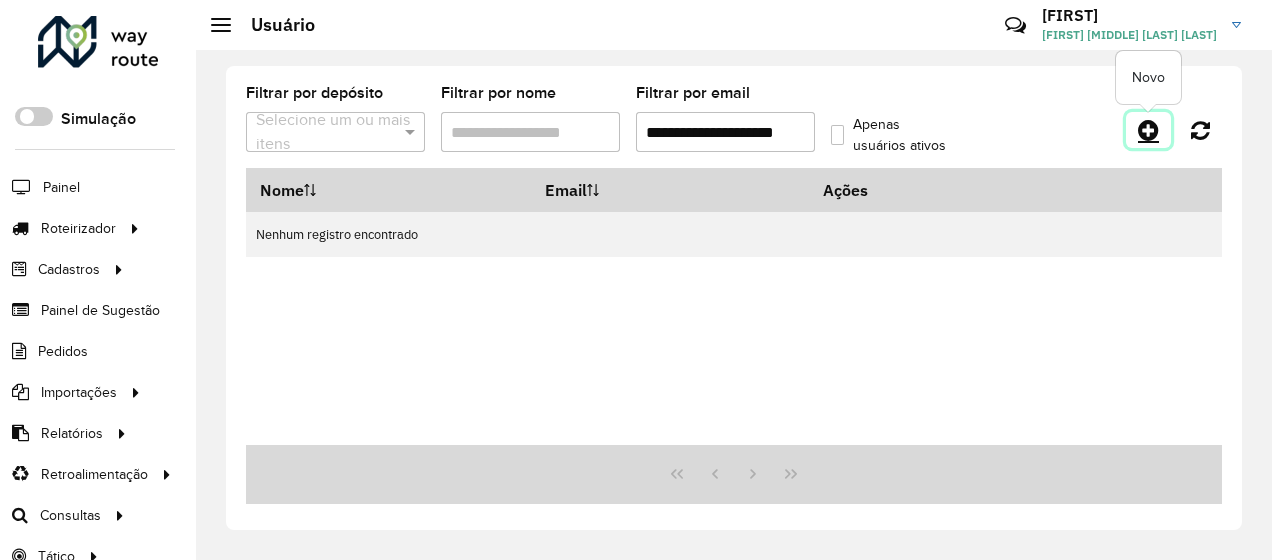 click 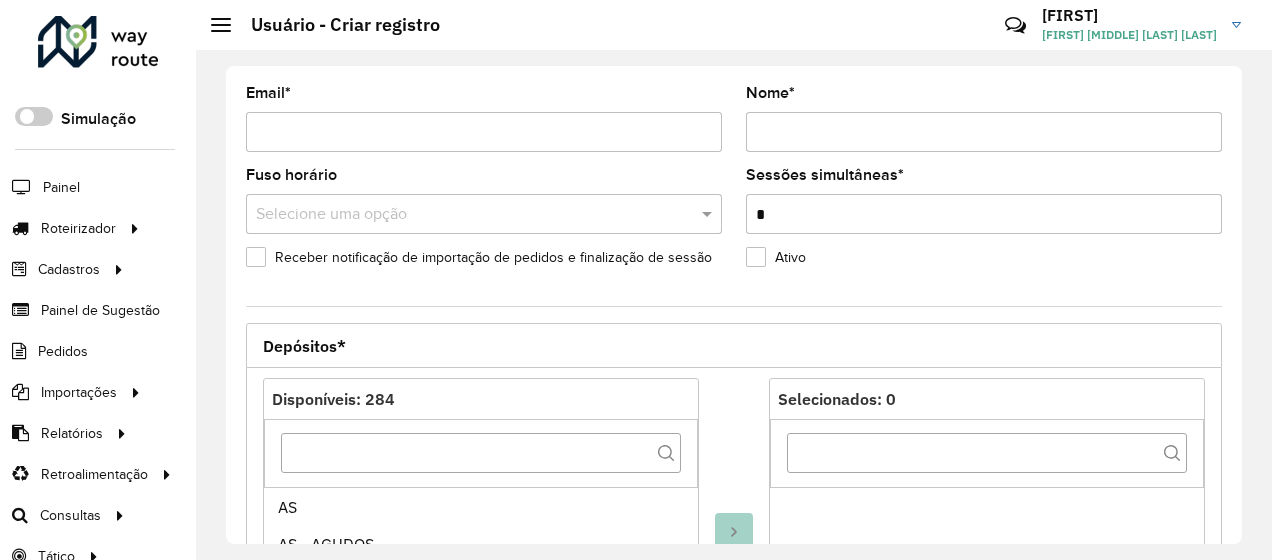 click on "Email  *" at bounding box center (484, 132) 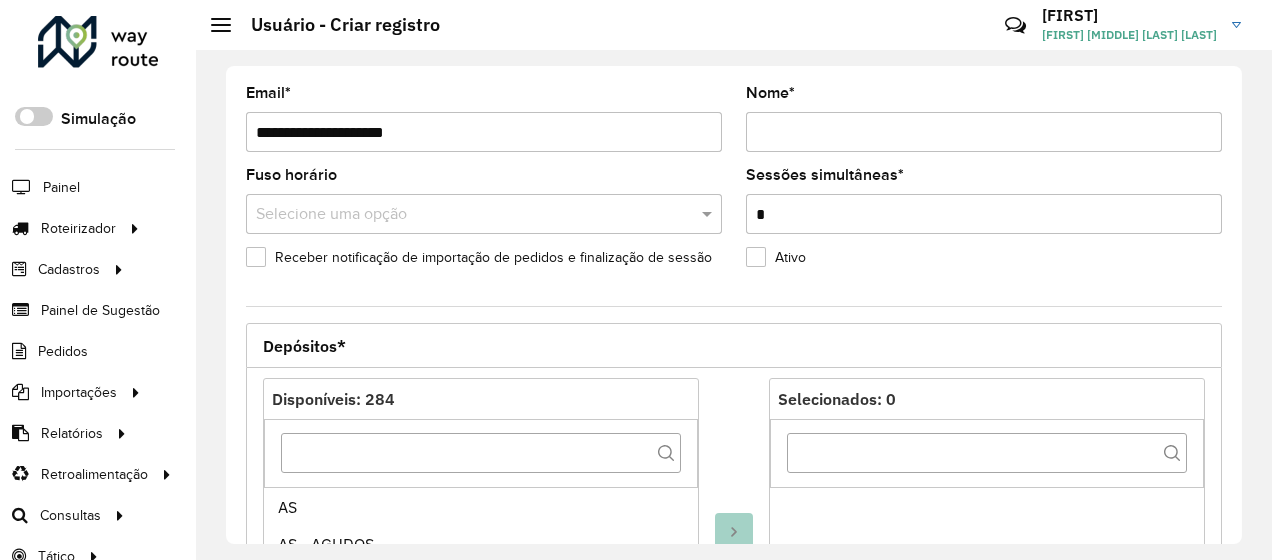 click on "**********" at bounding box center [484, 132] 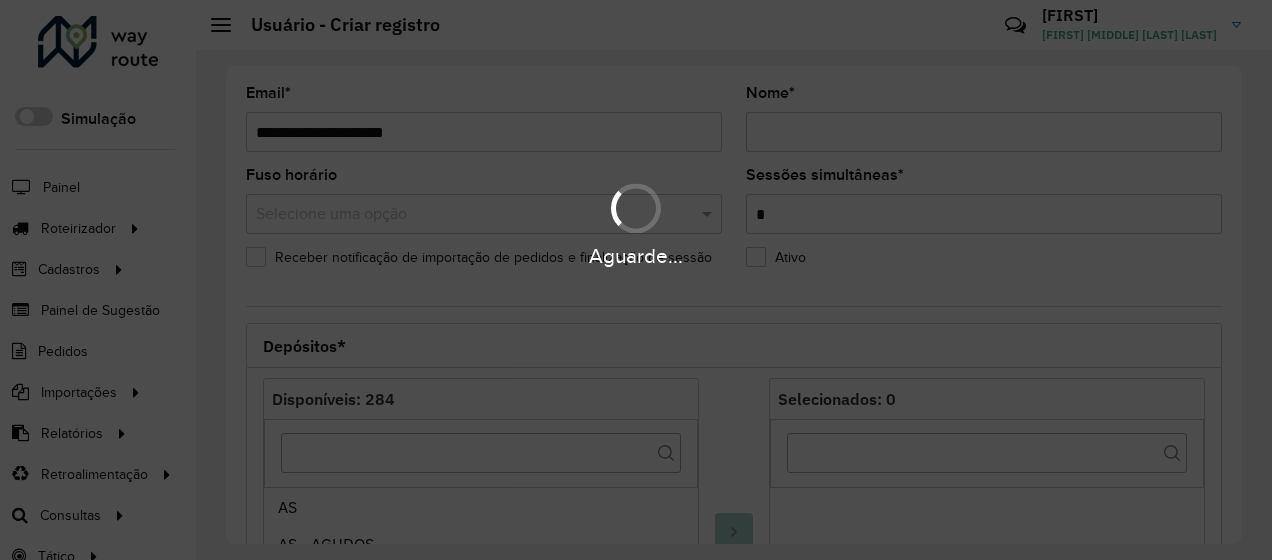 type on "**********" 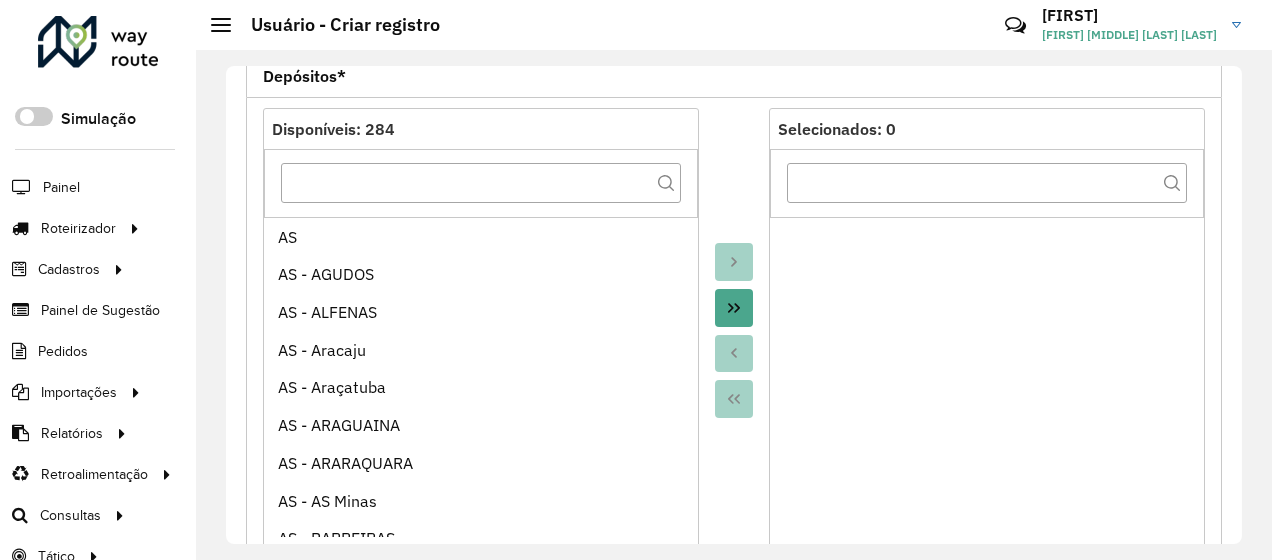 scroll, scrollTop: 309, scrollLeft: 0, axis: vertical 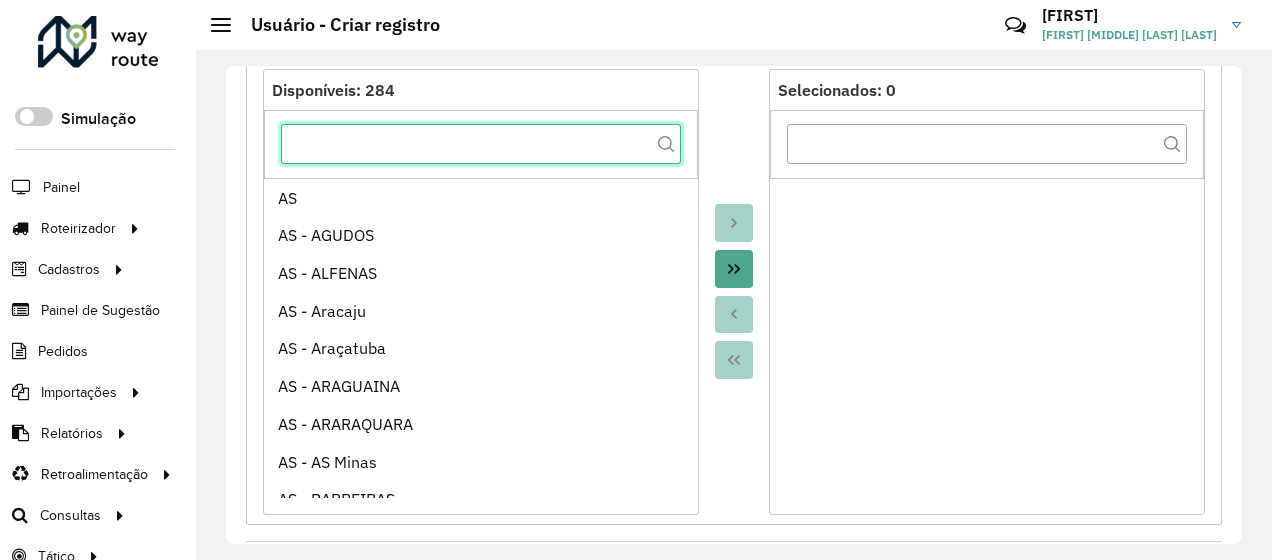click at bounding box center [481, 144] 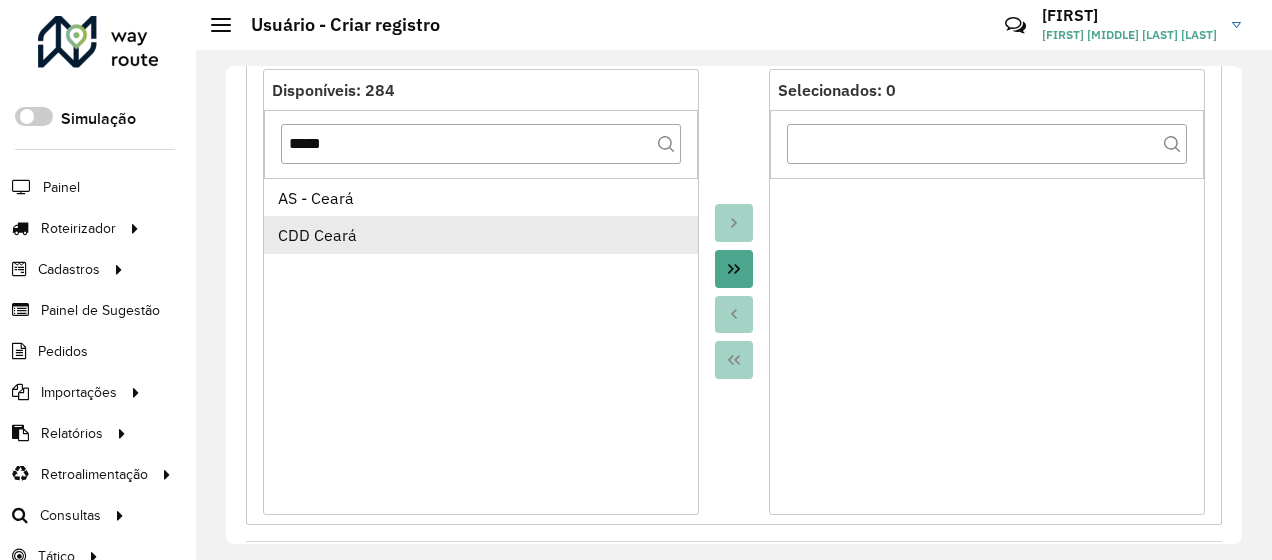 click on "CDD Ceará" at bounding box center (481, 235) 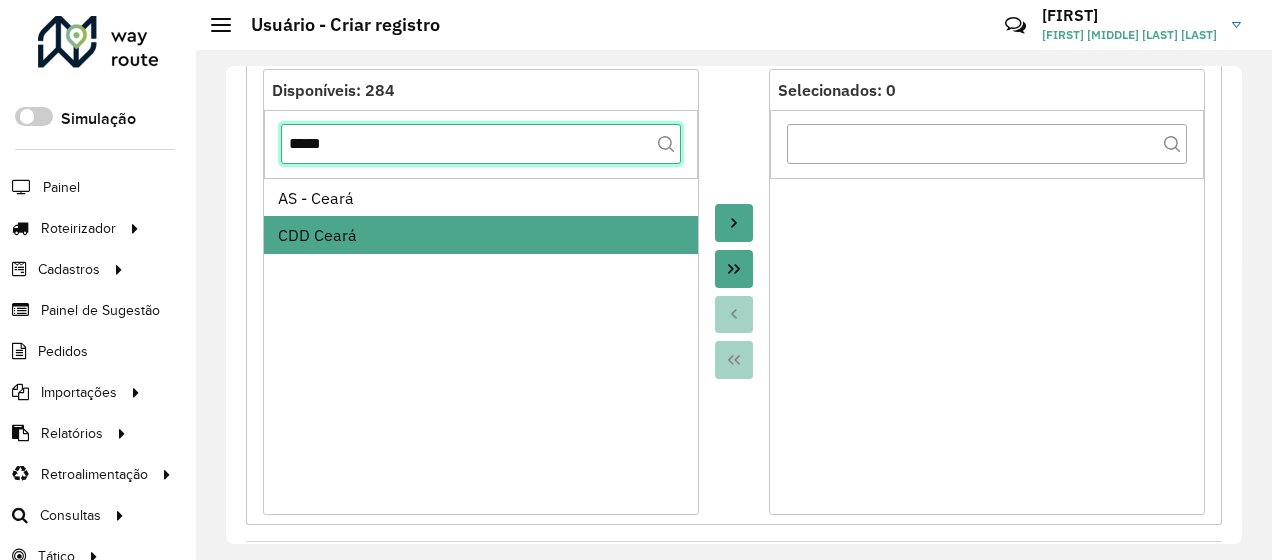 click on "*****" at bounding box center (481, 144) 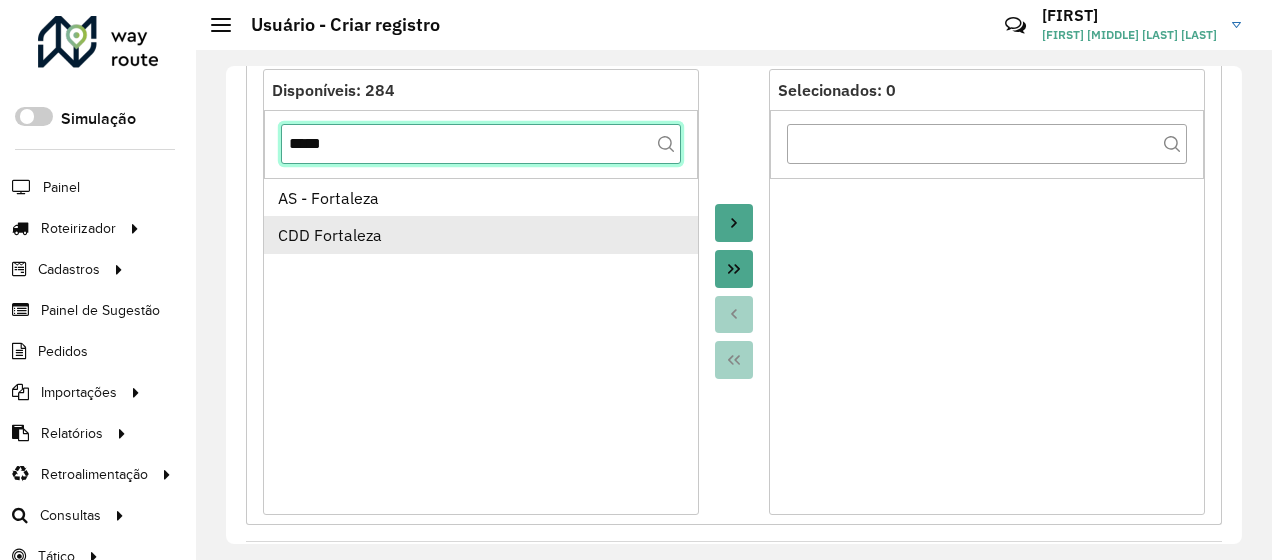 type on "*****" 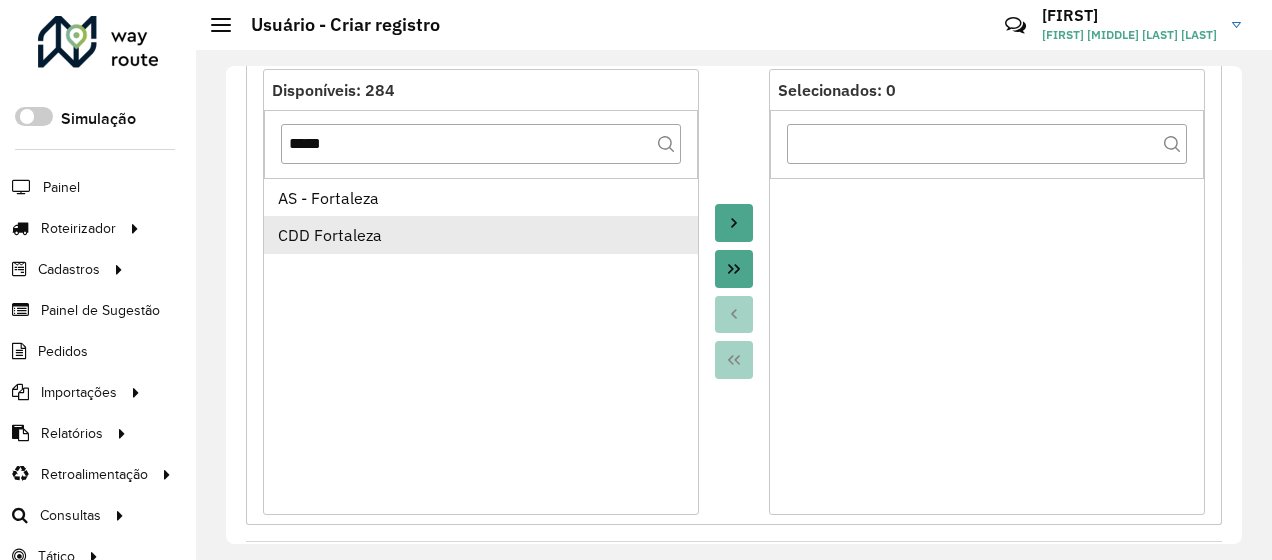click on "CDD Fortaleza" at bounding box center [481, 235] 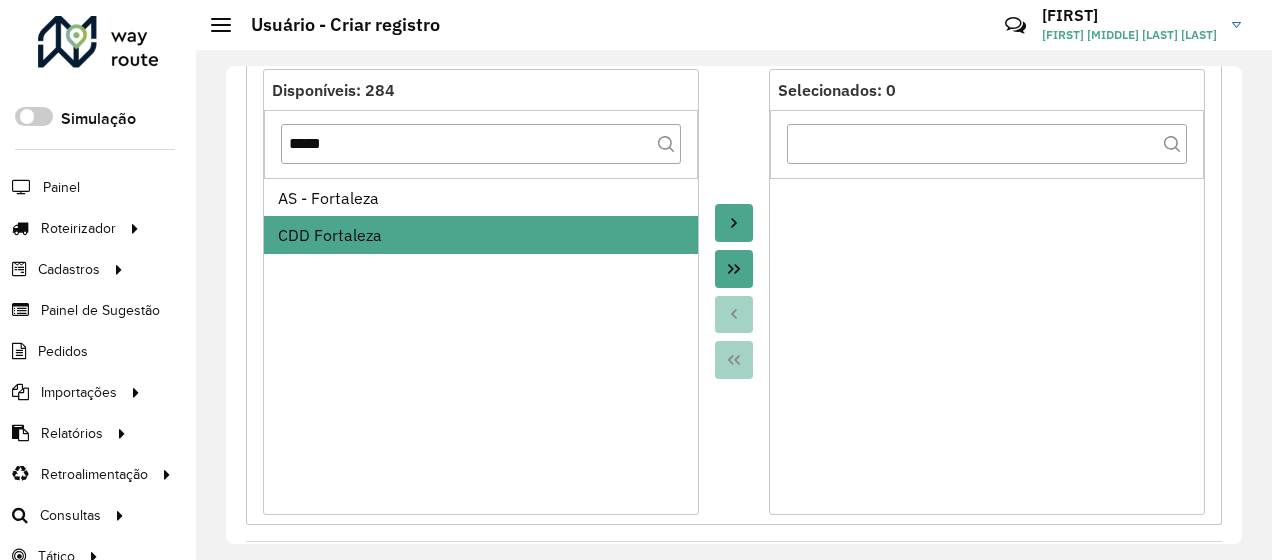 click at bounding box center [734, 223] 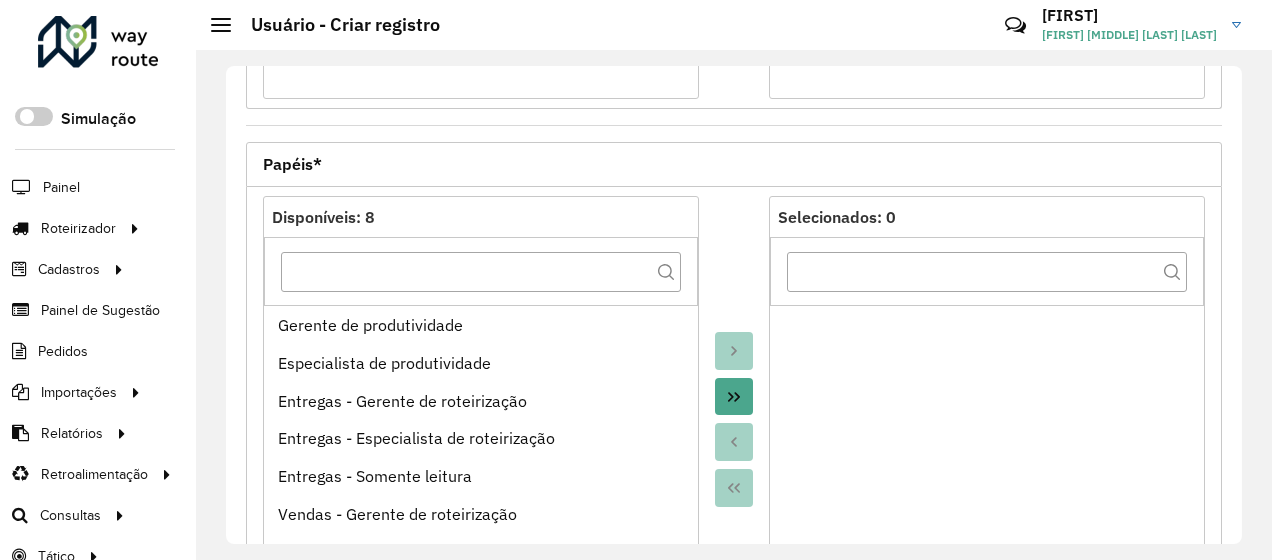 scroll, scrollTop: 733, scrollLeft: 0, axis: vertical 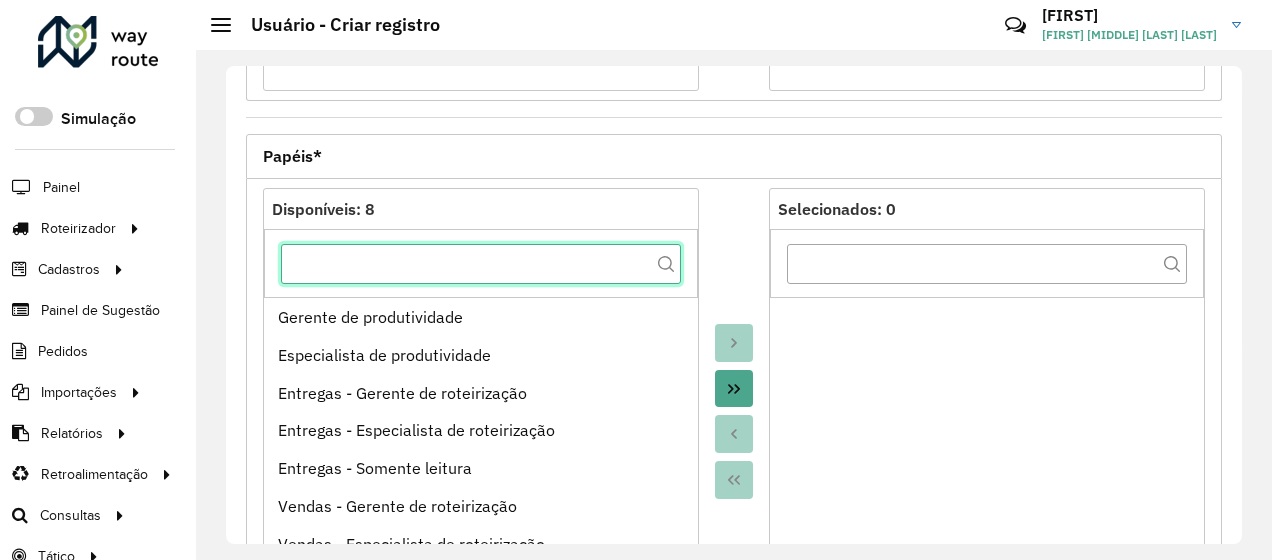 click at bounding box center (481, 264) 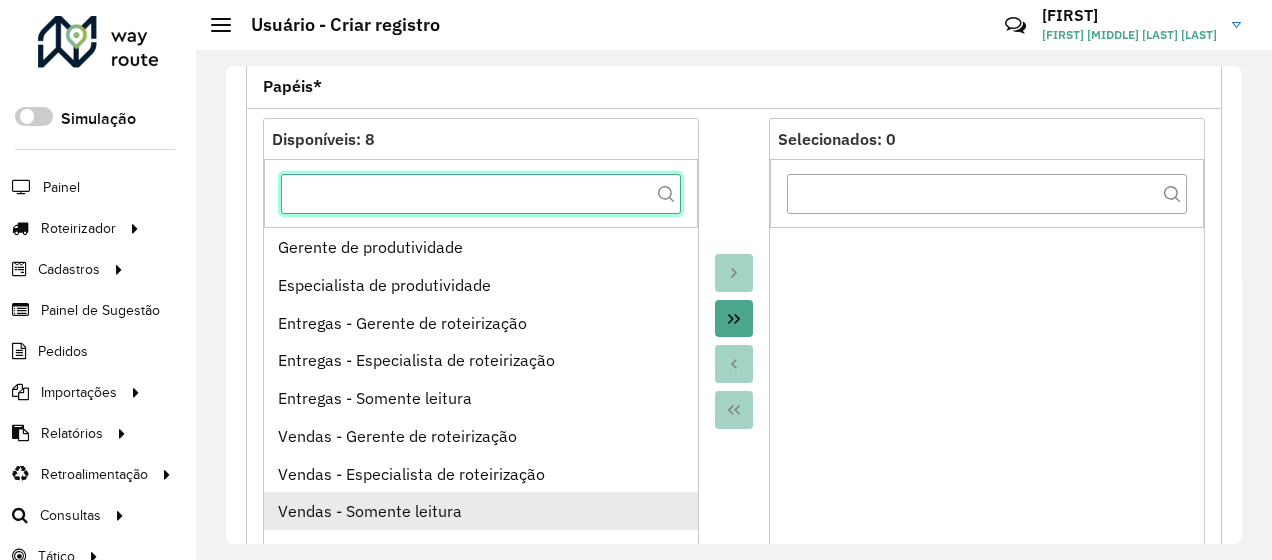 scroll, scrollTop: 833, scrollLeft: 0, axis: vertical 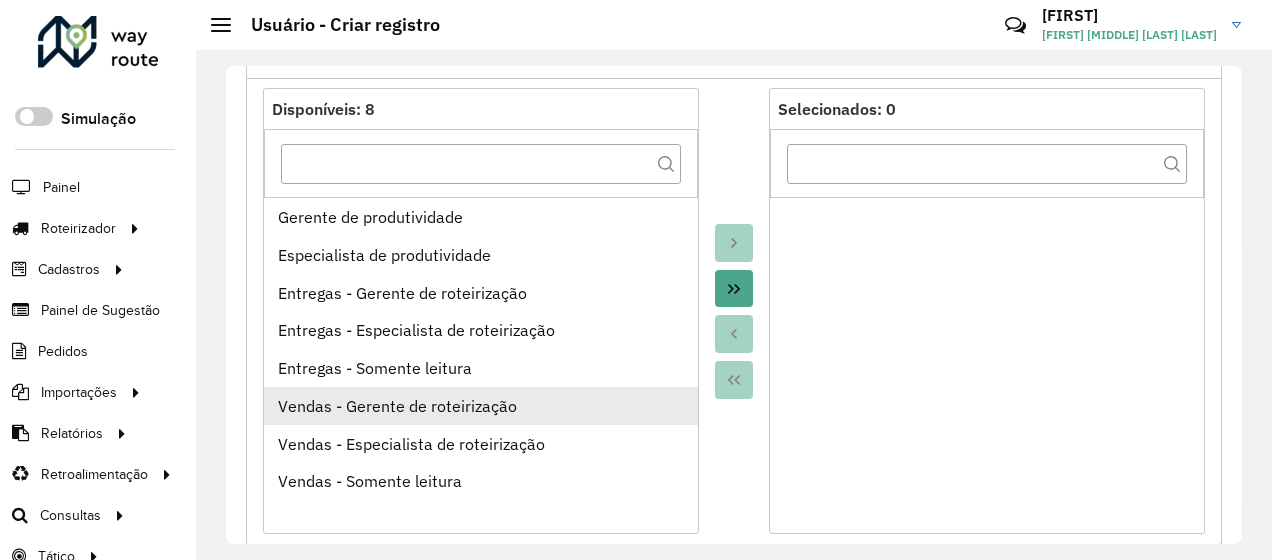 click on "Vendas - Gerente de roteirização" at bounding box center [481, 406] 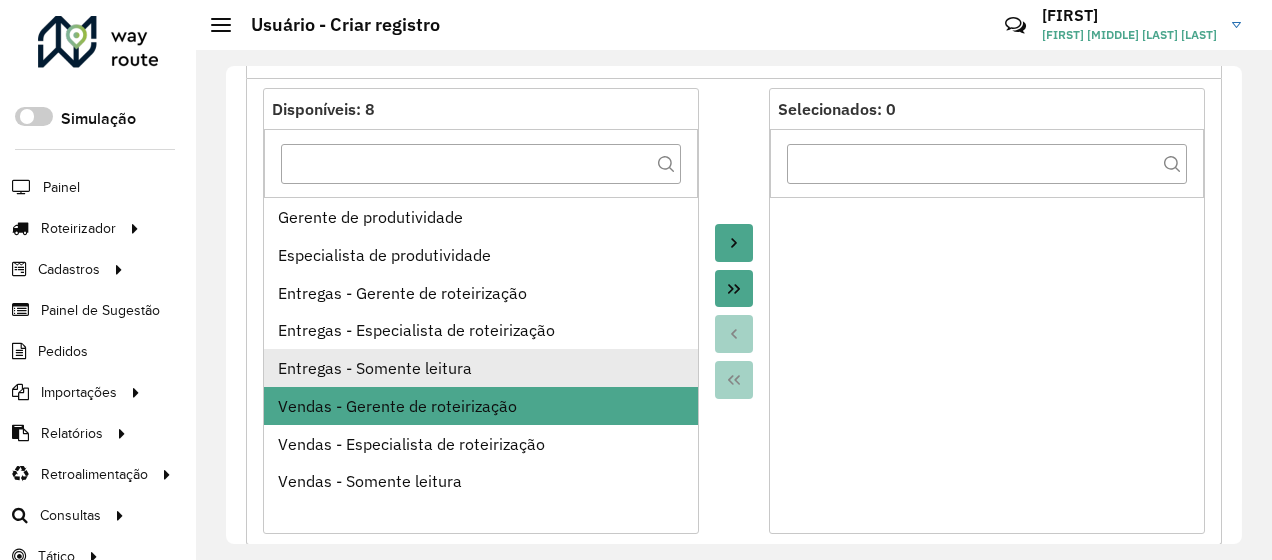 click on "Entregas - Somente leitura" at bounding box center [481, 368] 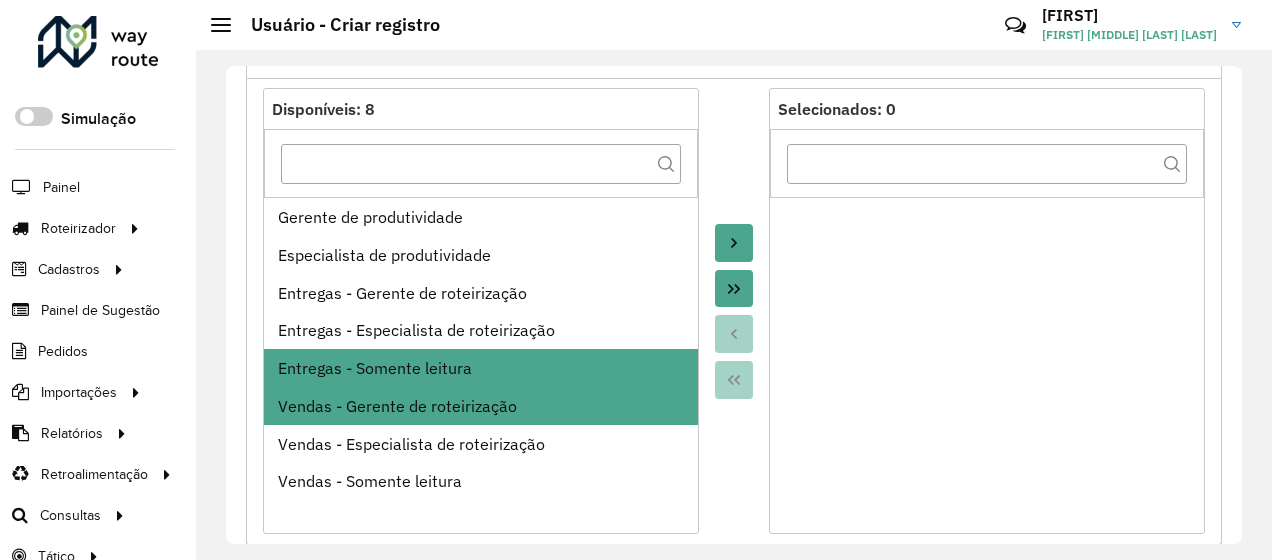 click on "Vendas - Gerente de roteirização" at bounding box center [481, 406] 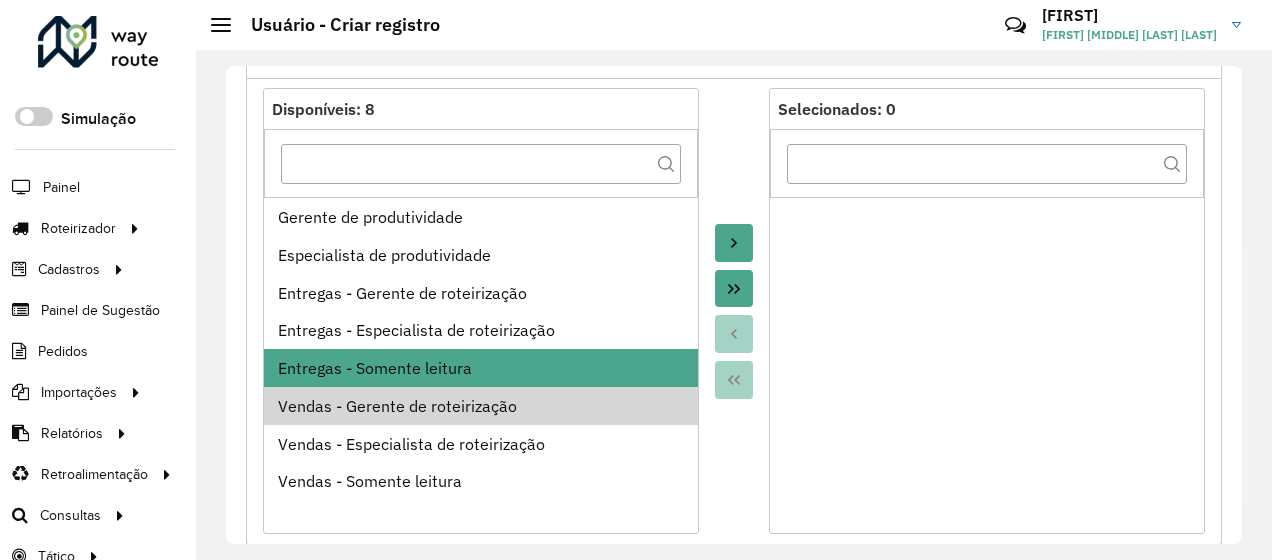click at bounding box center [734, 243] 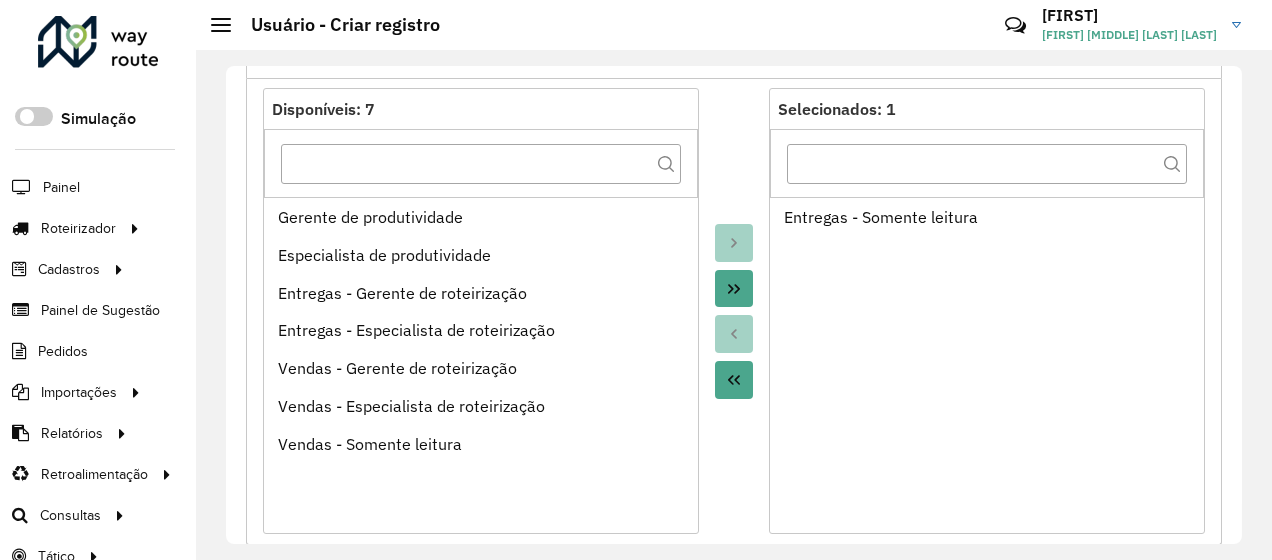 scroll, scrollTop: 916, scrollLeft: 0, axis: vertical 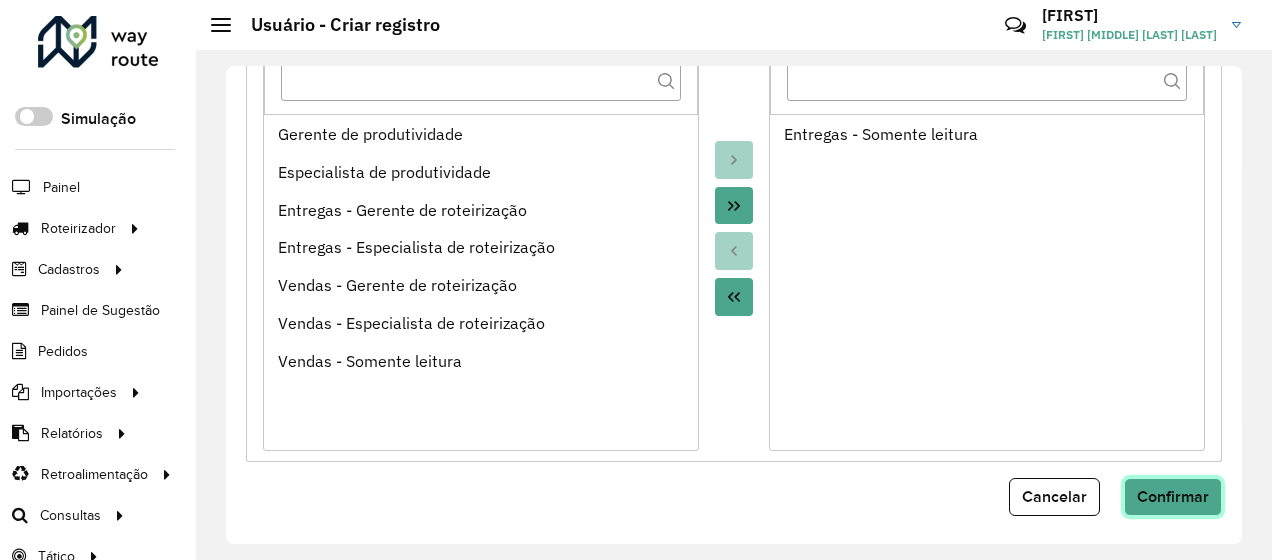click on "Confirmar" 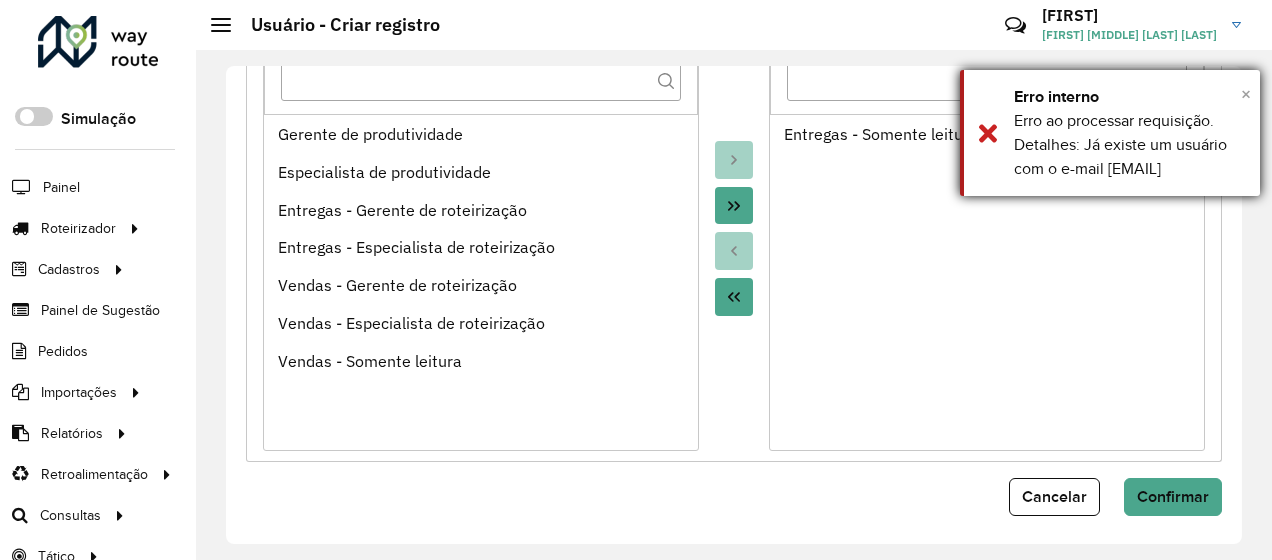 click on "×" at bounding box center (1246, 94) 